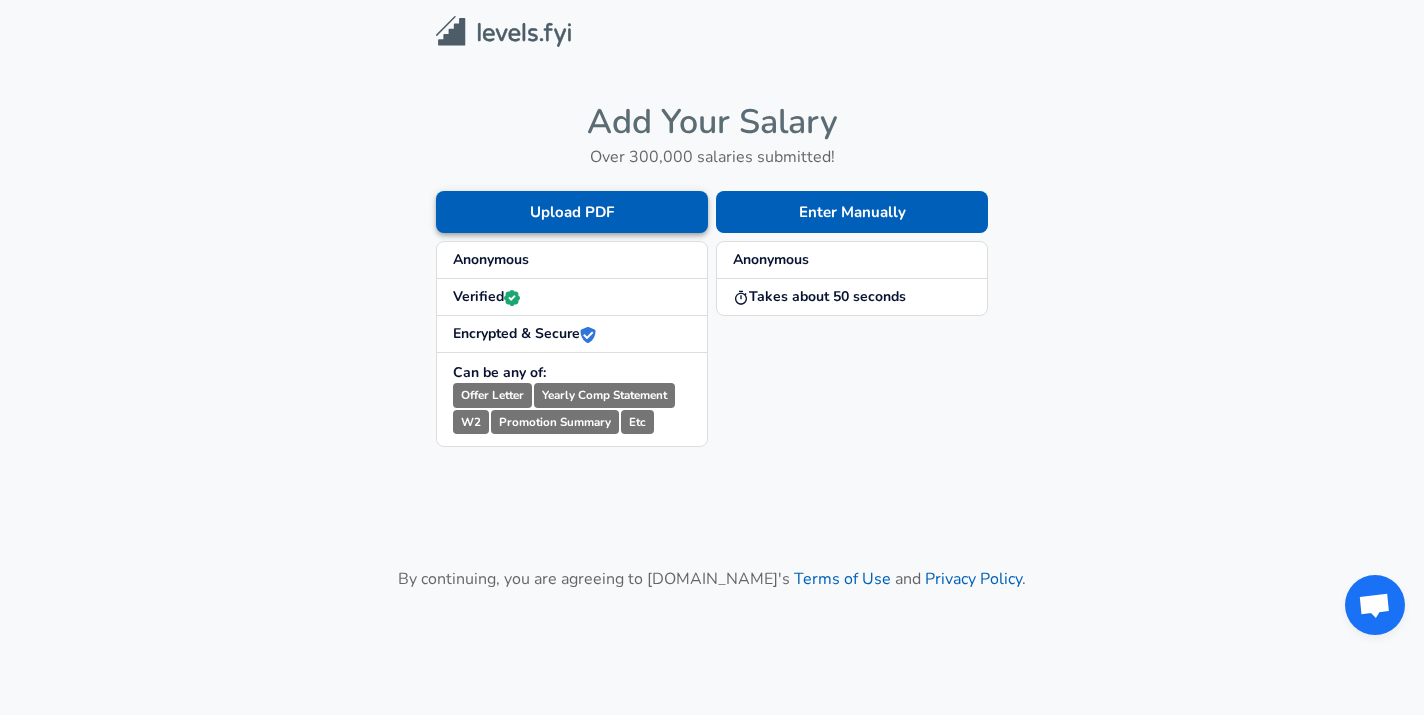 scroll, scrollTop: 0, scrollLeft: 0, axis: both 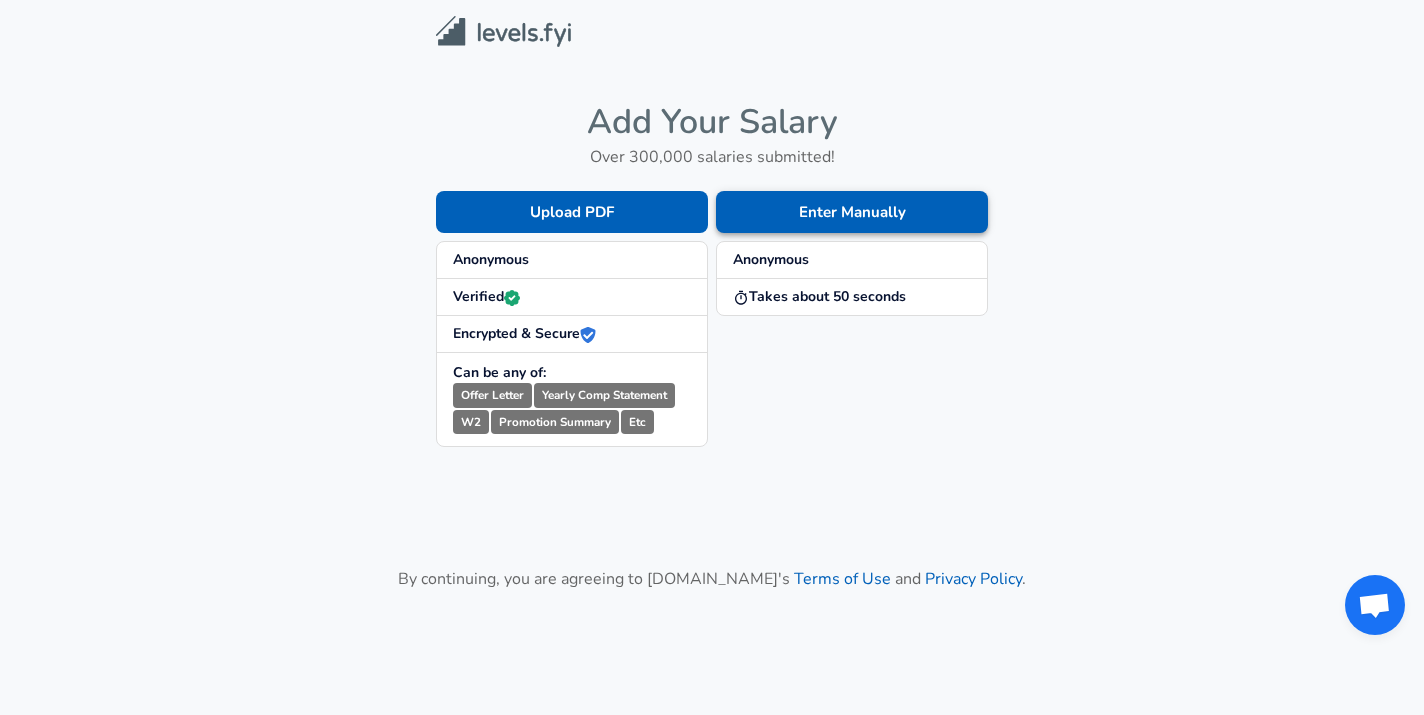 click on "Enter Manually" at bounding box center [852, 212] 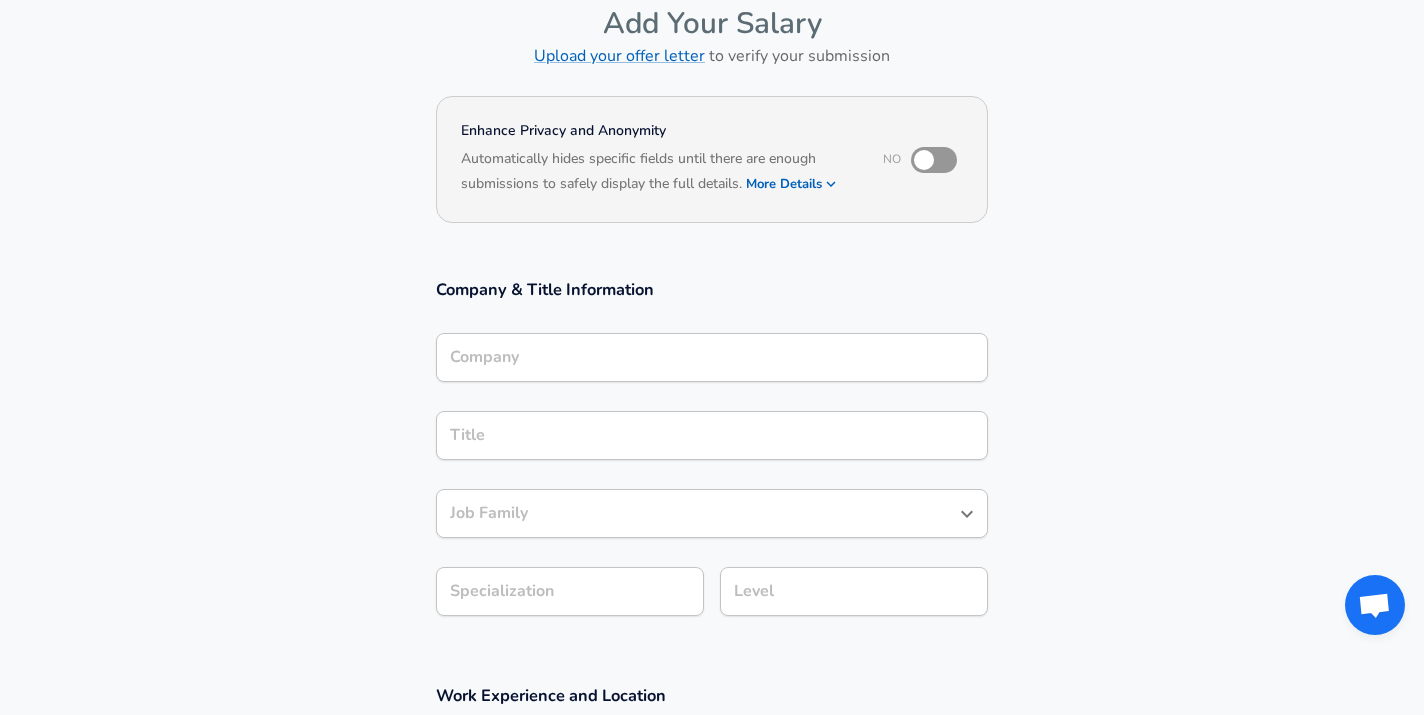 scroll, scrollTop: 328, scrollLeft: 0, axis: vertical 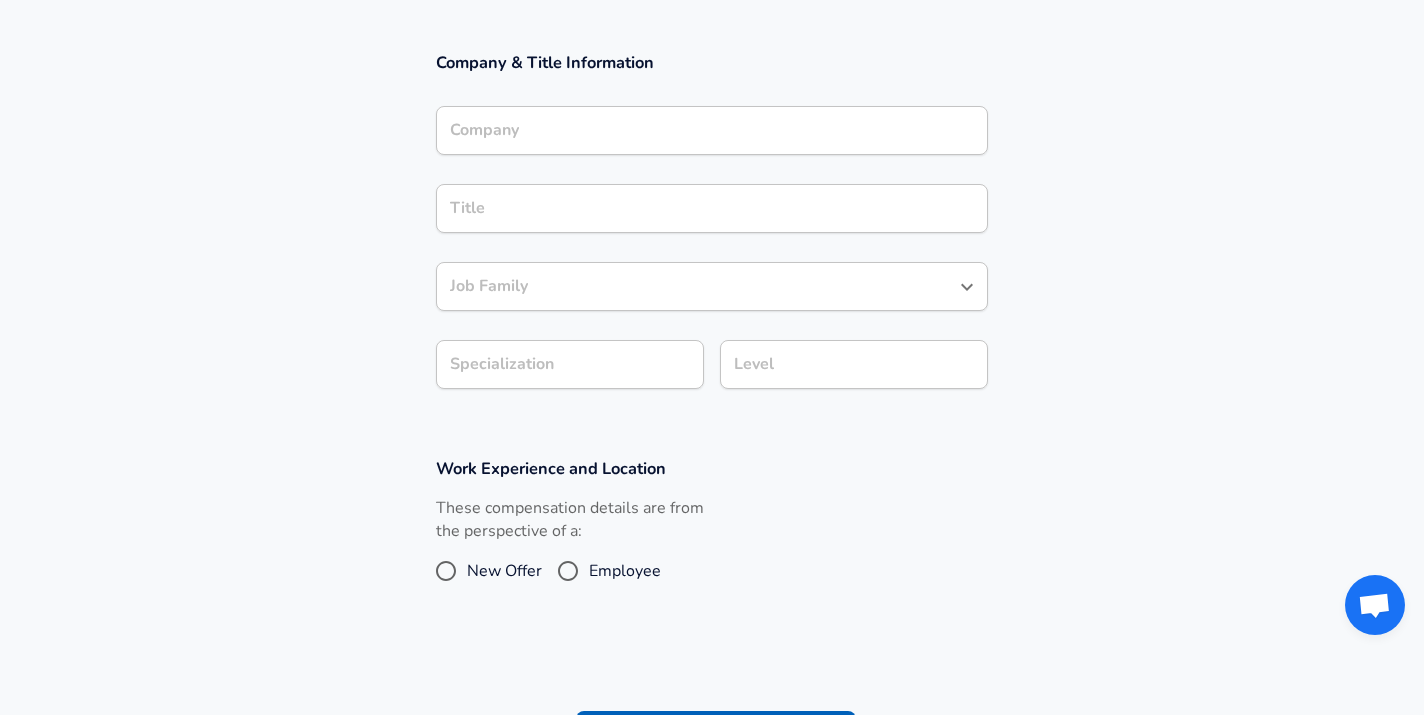click on "Company" at bounding box center [712, 130] 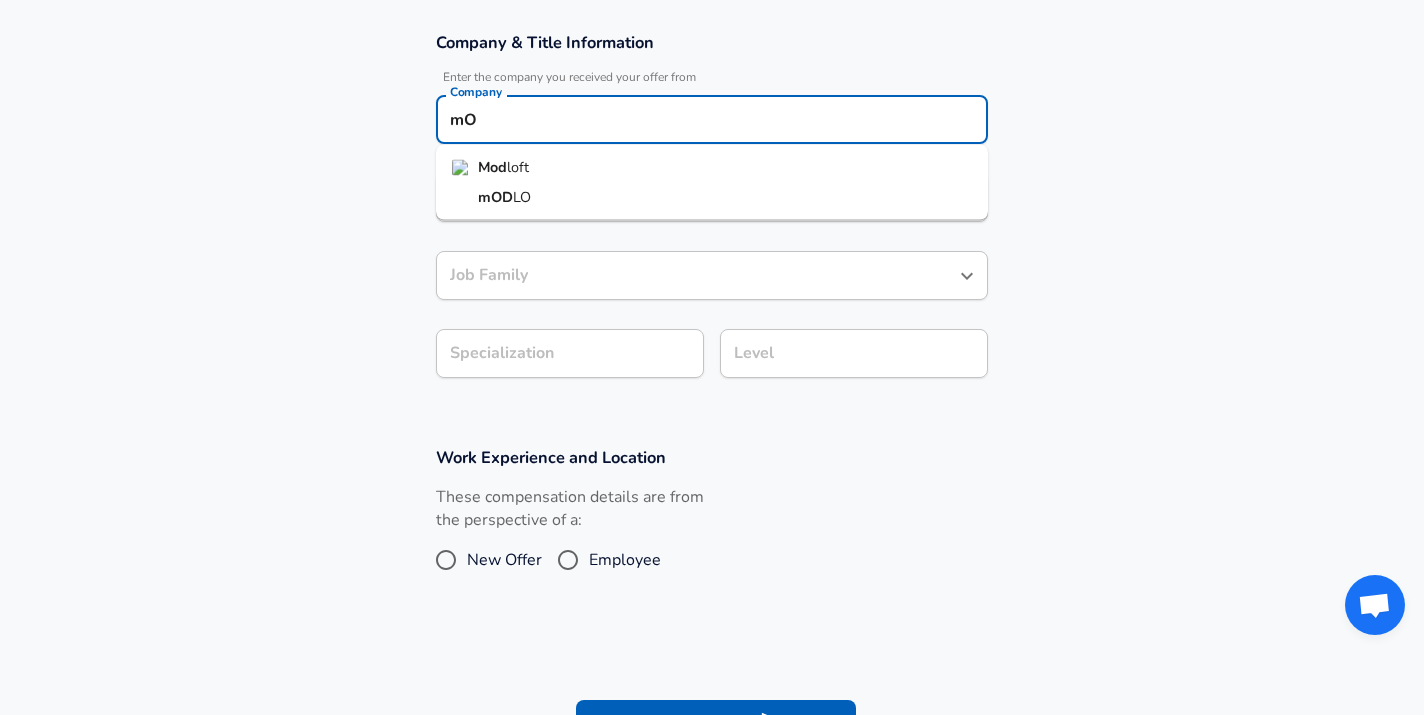 type on "m" 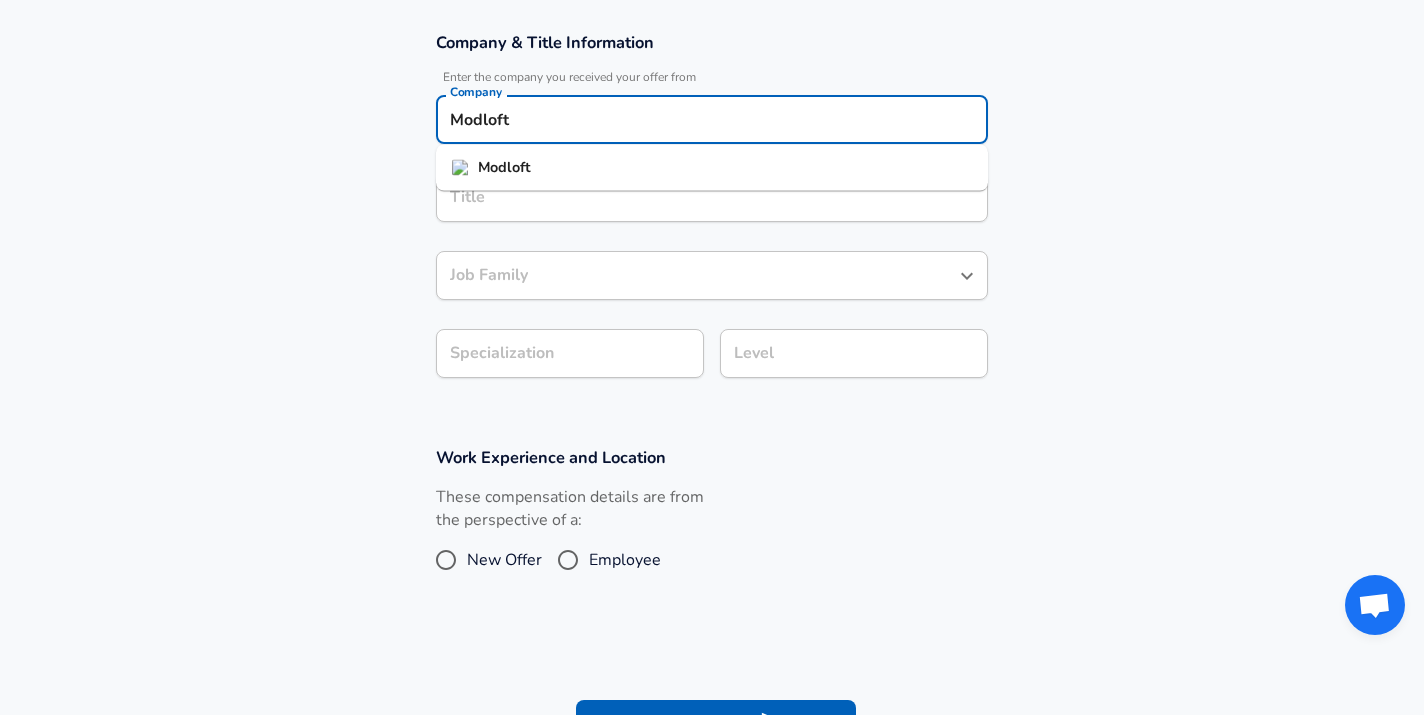 click on "Modloft" at bounding box center (712, 168) 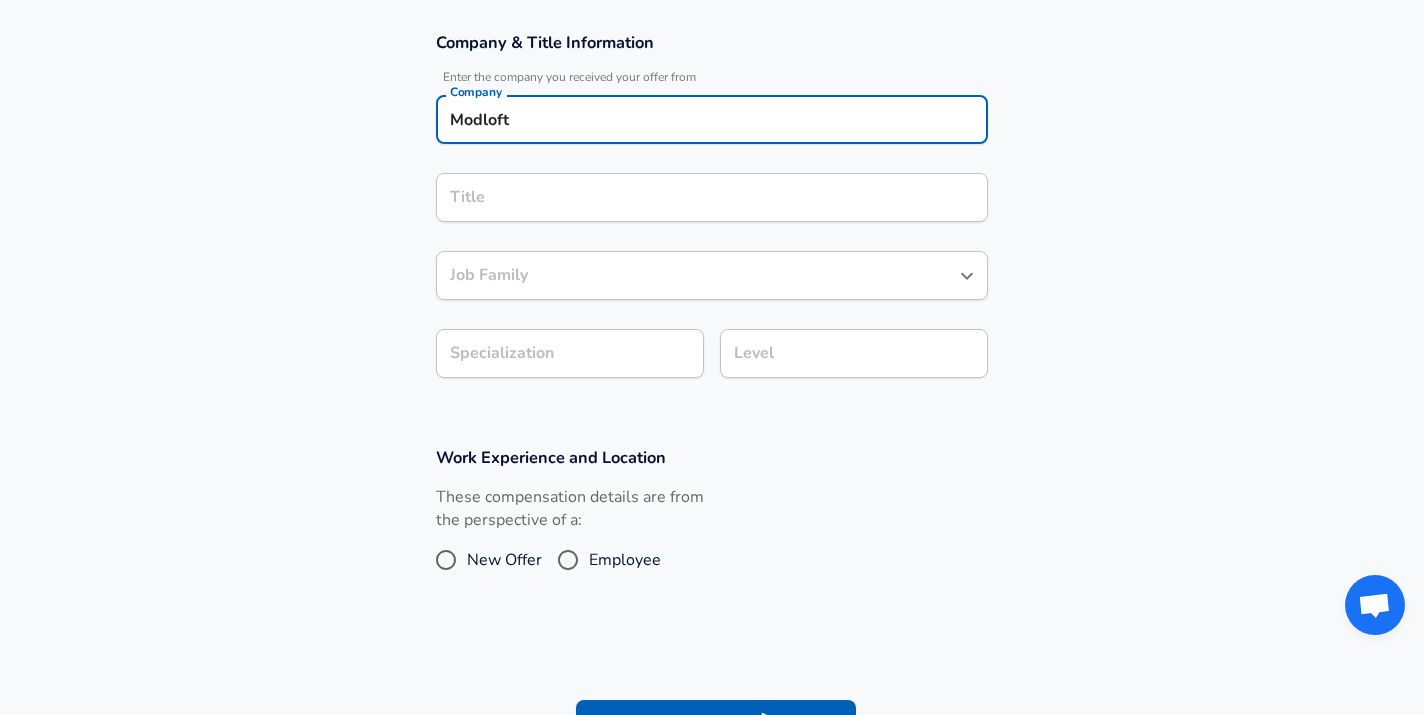 click on "Title" at bounding box center (712, 197) 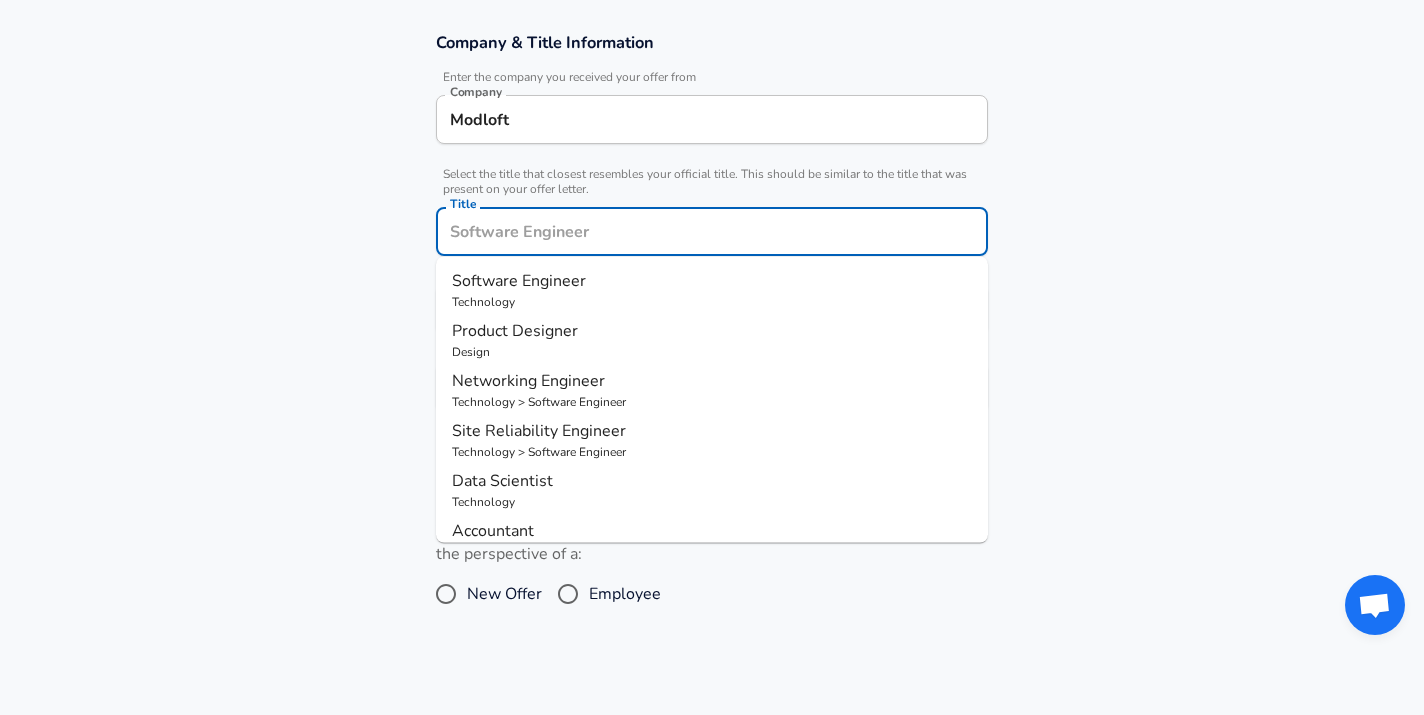 scroll, scrollTop: 388, scrollLeft: 0, axis: vertical 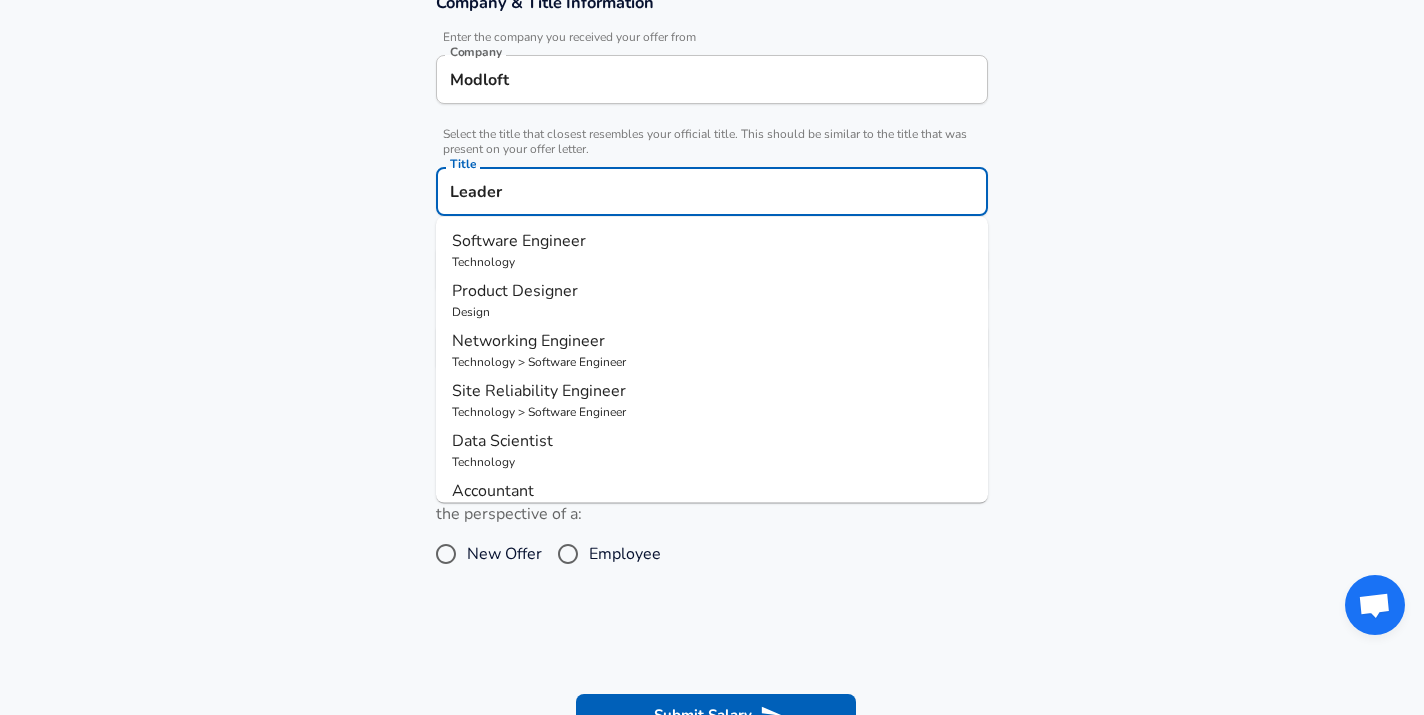type on "Leader" 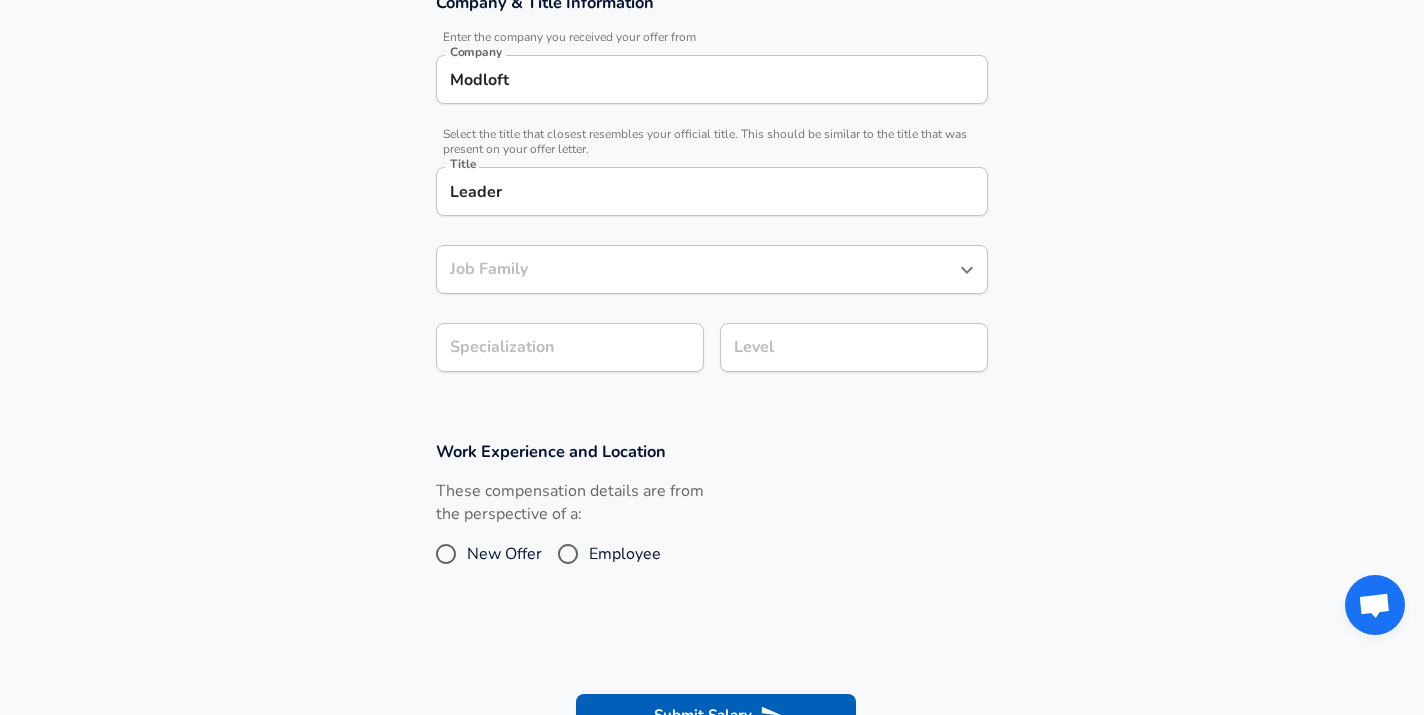 click on "Company & Title Information   Enter the company you received your offer from Company Modloft Company   Select the title that closest resembles your official title. This should be similar to the title that was present on your offer letter. Title Leader Title Job Family Job Family Specialization Specialization Level Level" at bounding box center [712, 192] 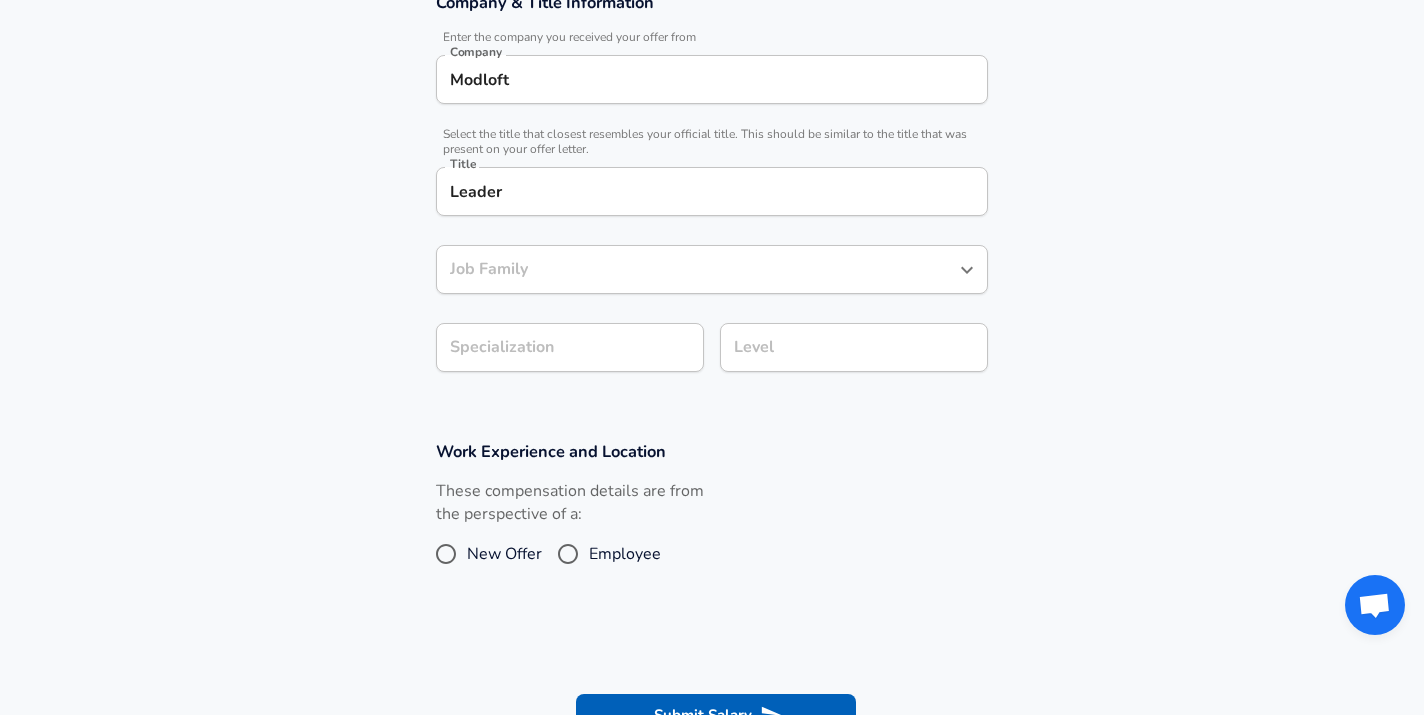scroll, scrollTop: 428, scrollLeft: 0, axis: vertical 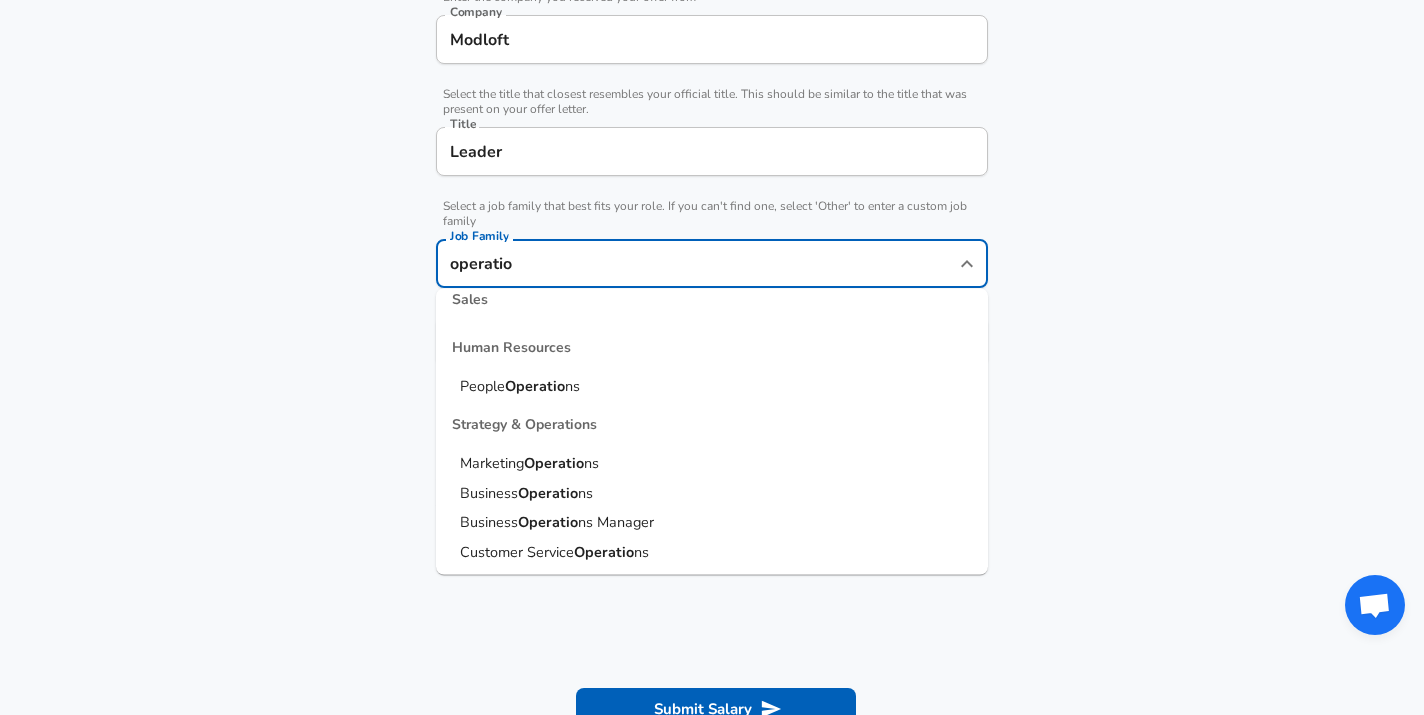 click on "operatio" at bounding box center [697, 263] 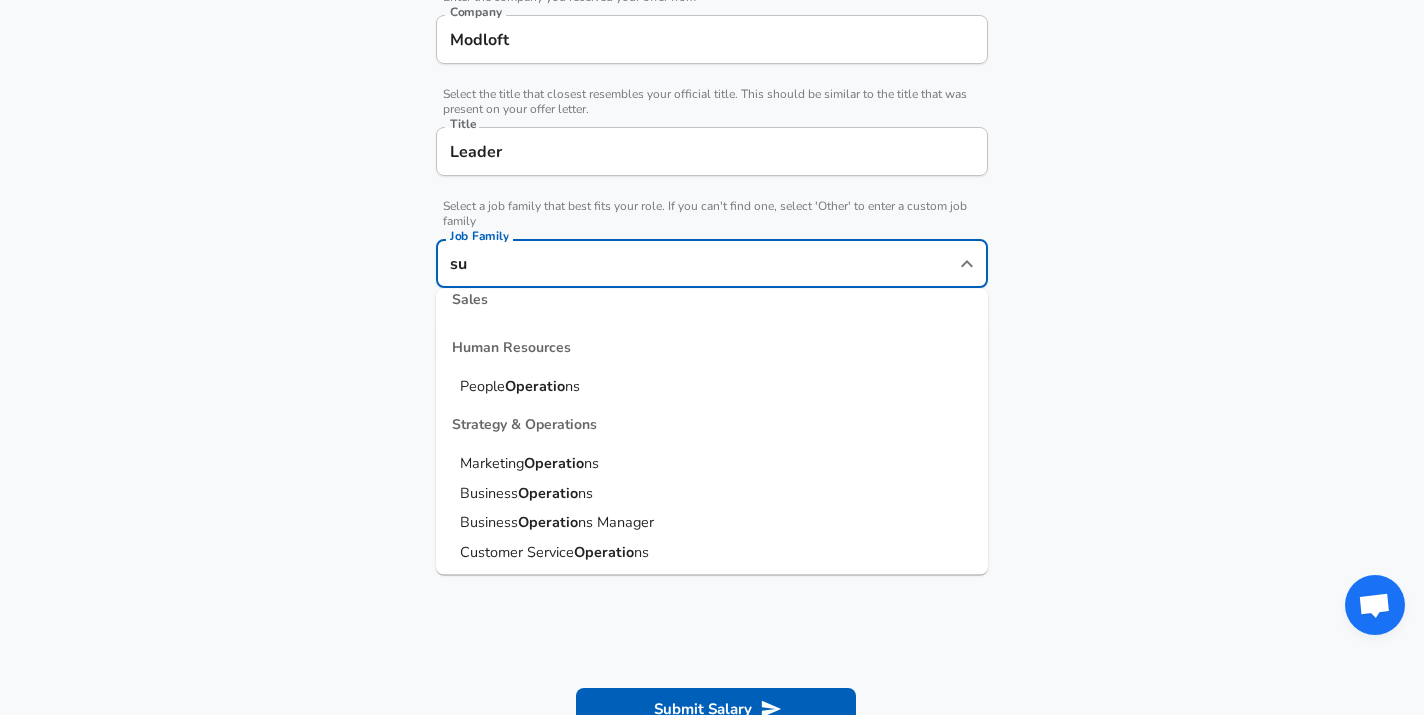 scroll, scrollTop: 0, scrollLeft: 0, axis: both 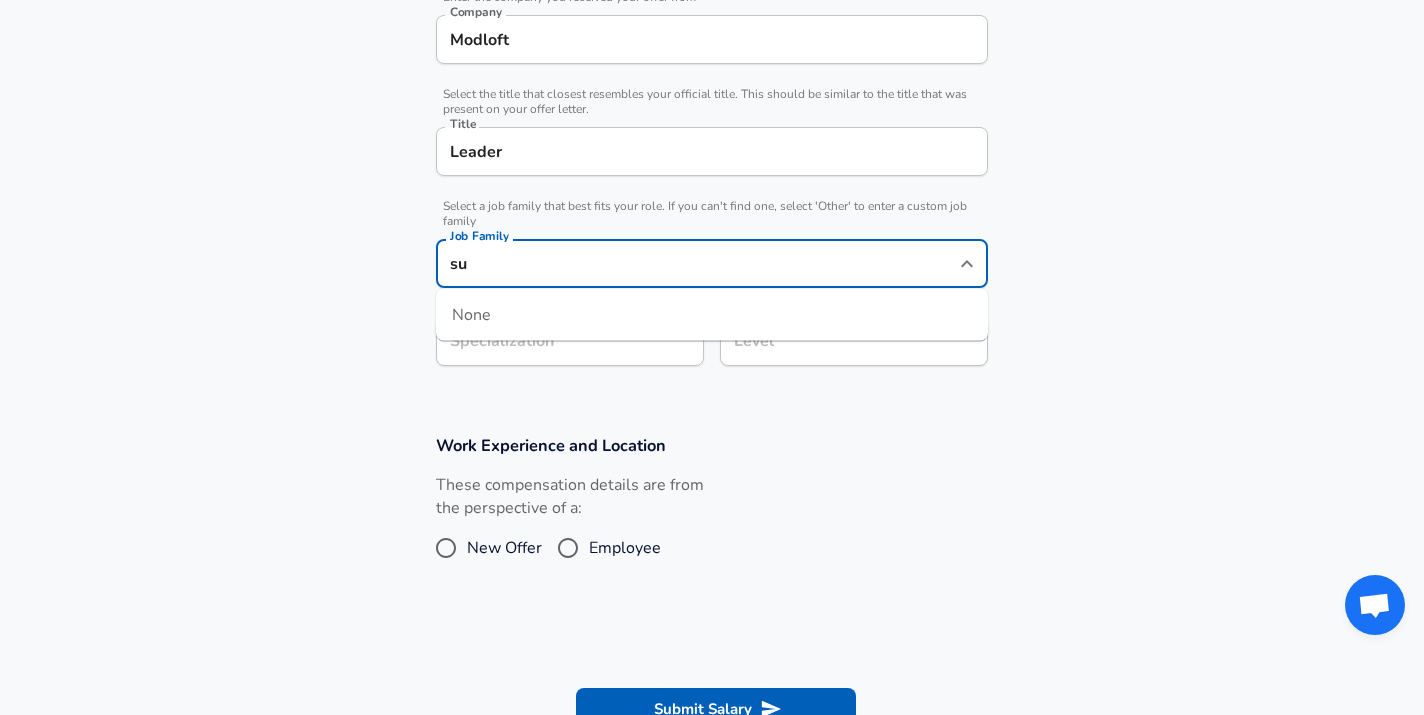 type on "s" 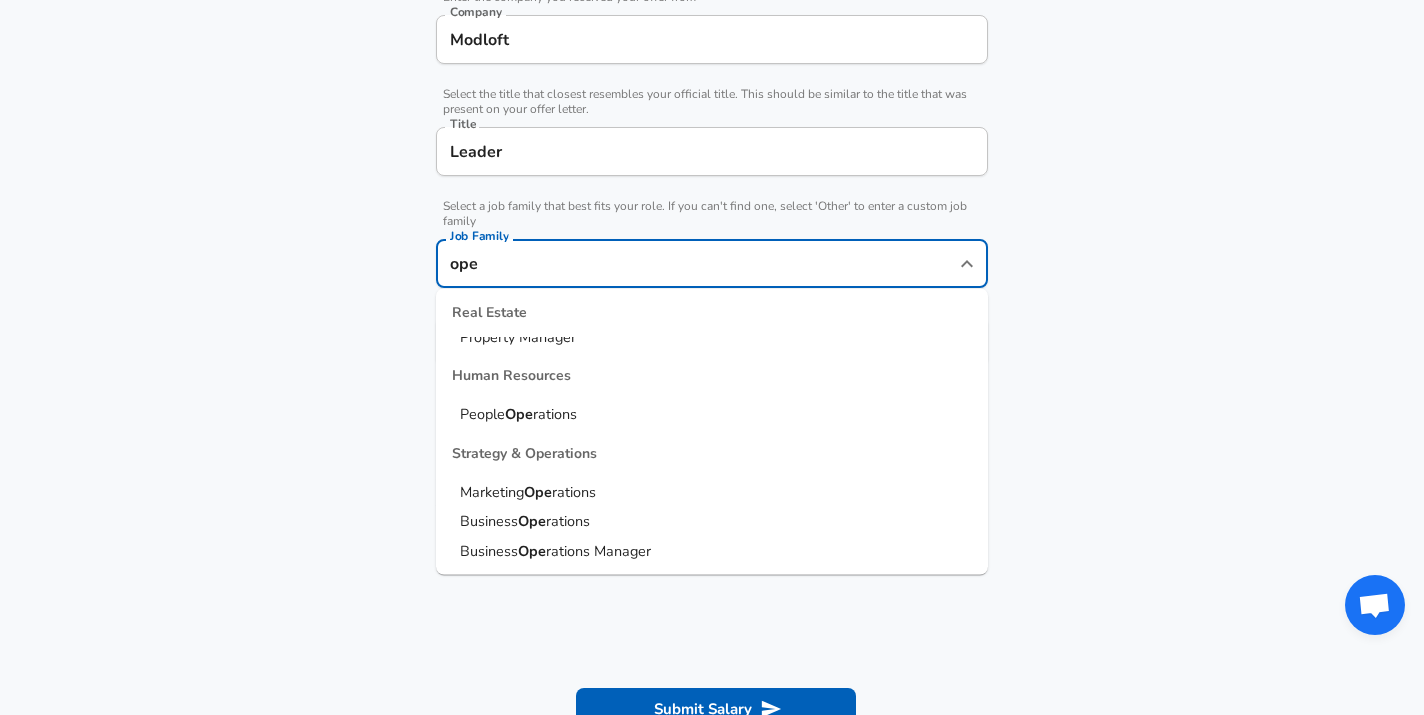 scroll, scrollTop: 129, scrollLeft: 0, axis: vertical 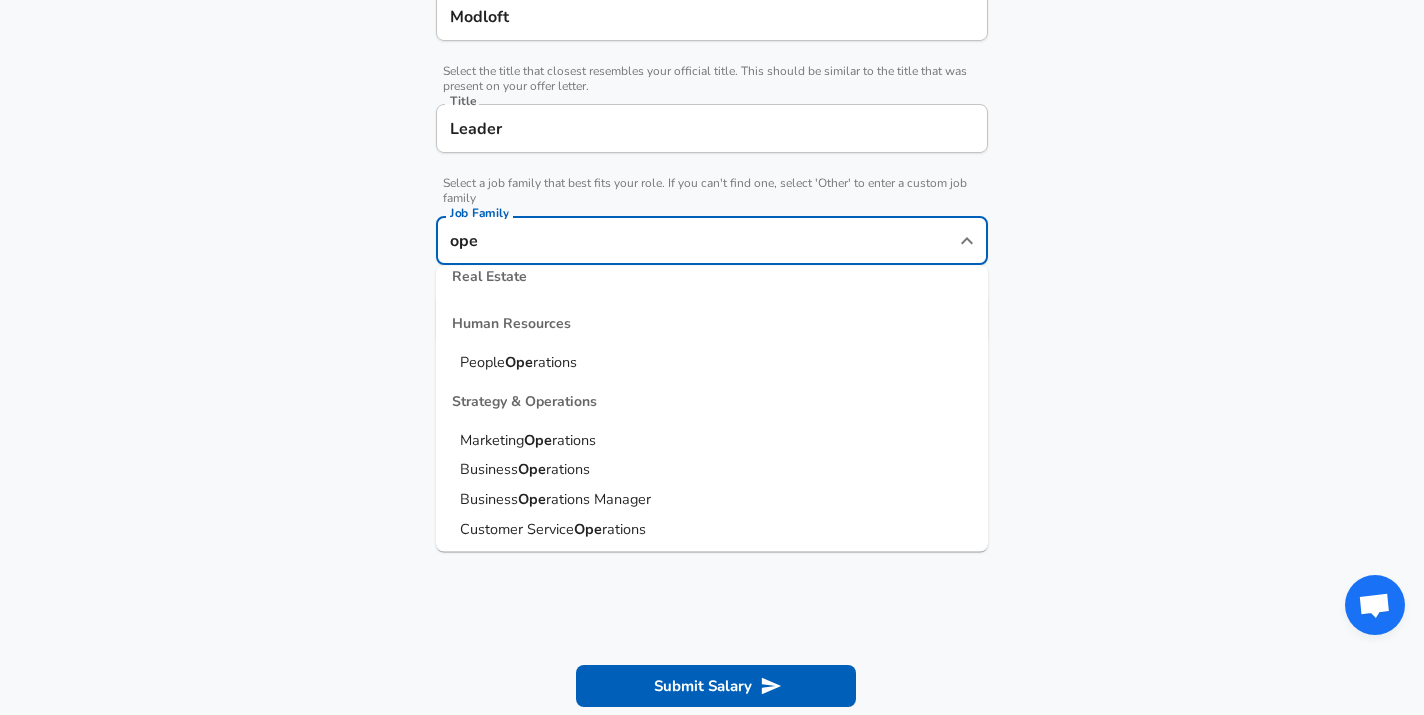 click on "rations" at bounding box center (568, 469) 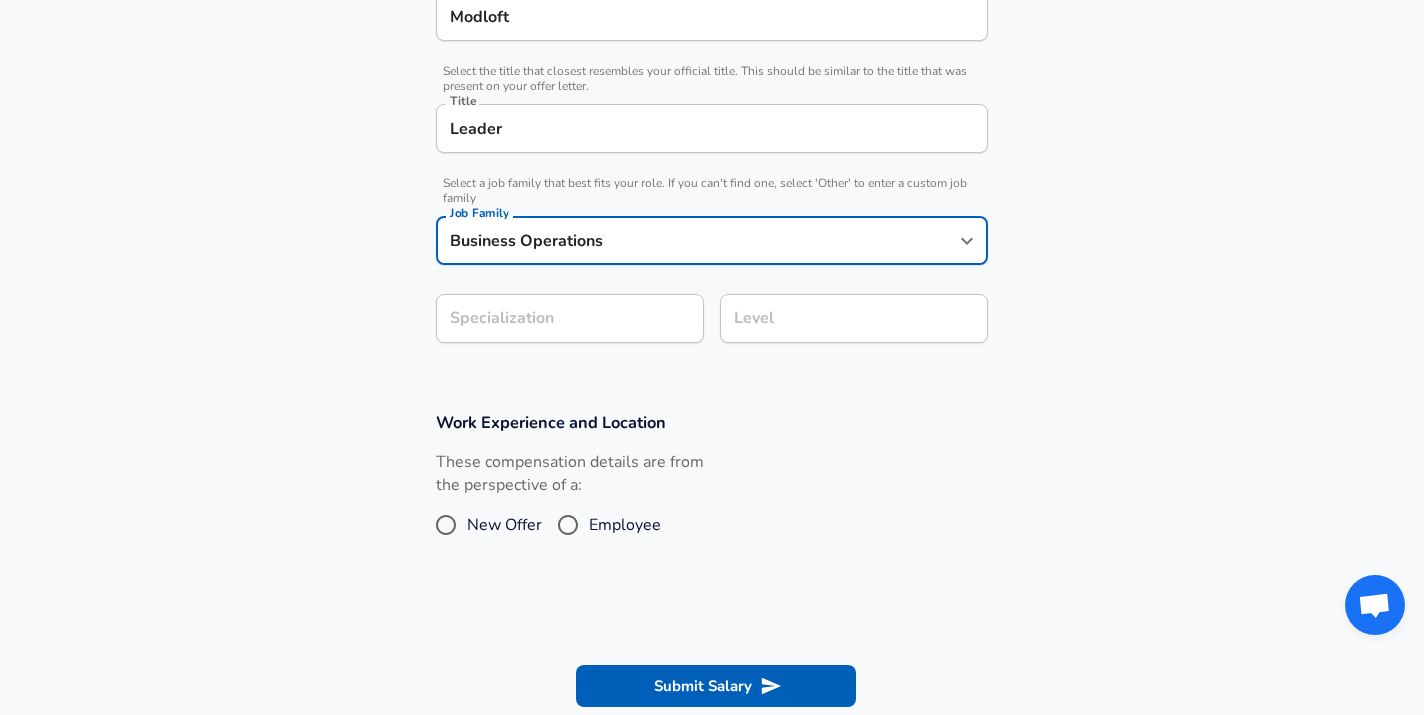 type on "Business Operations" 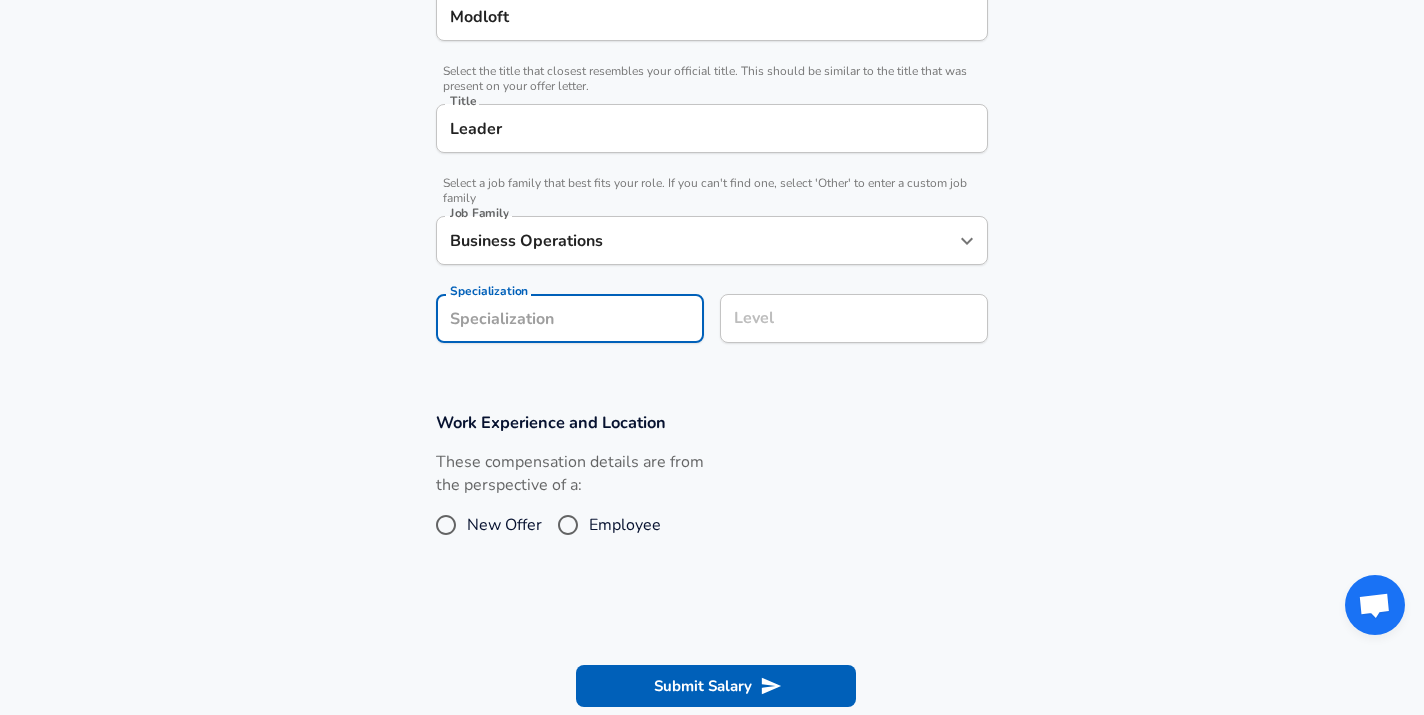 click on "Company & Title Information   Enter the company you received your offer from Company Modloft Company   Select the title that closest resembles your official title. This should be similar to the title that was present on your offer letter. Title Leader Title   Select a job family that best fits your role. If you can't find one, select 'Other' to enter a custom job family Job Family Business Operations Job Family Specialization Specialization Level Level" at bounding box center [712, 146] 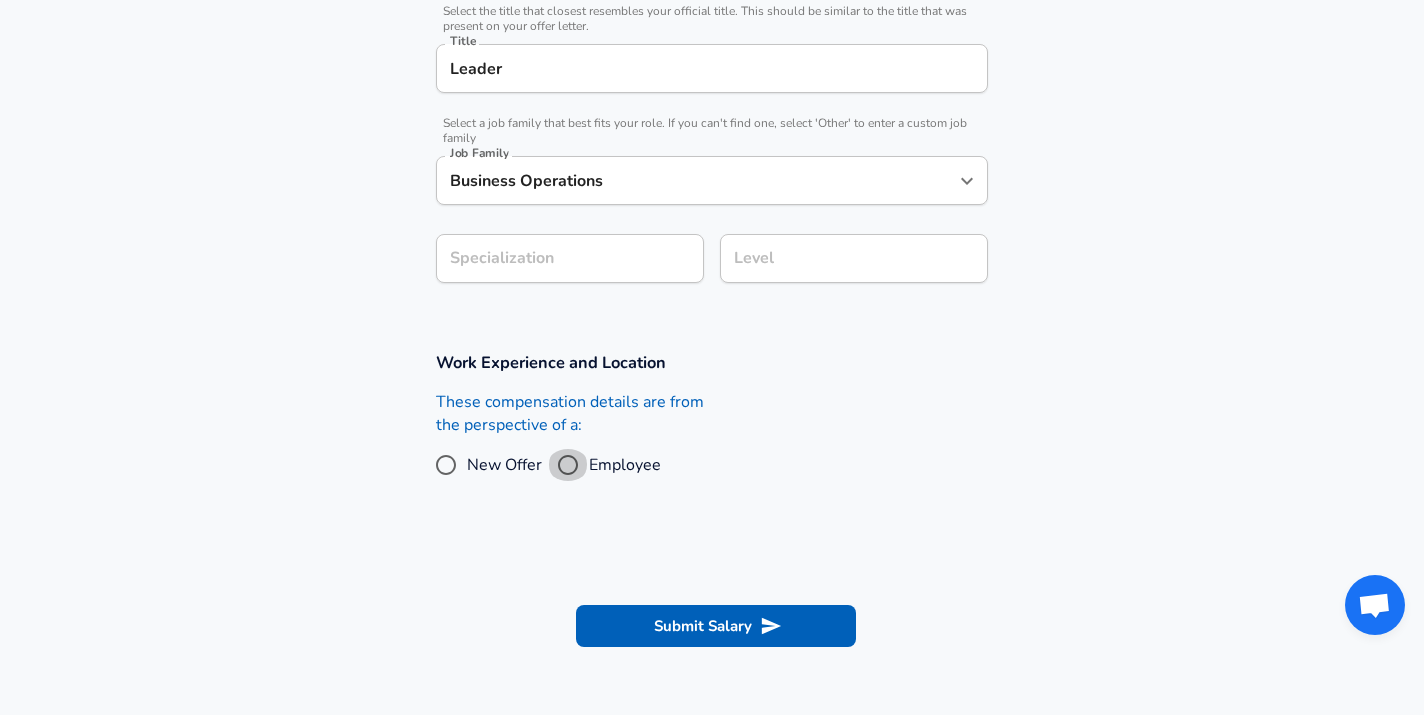 click on "Employee" at bounding box center [568, 465] 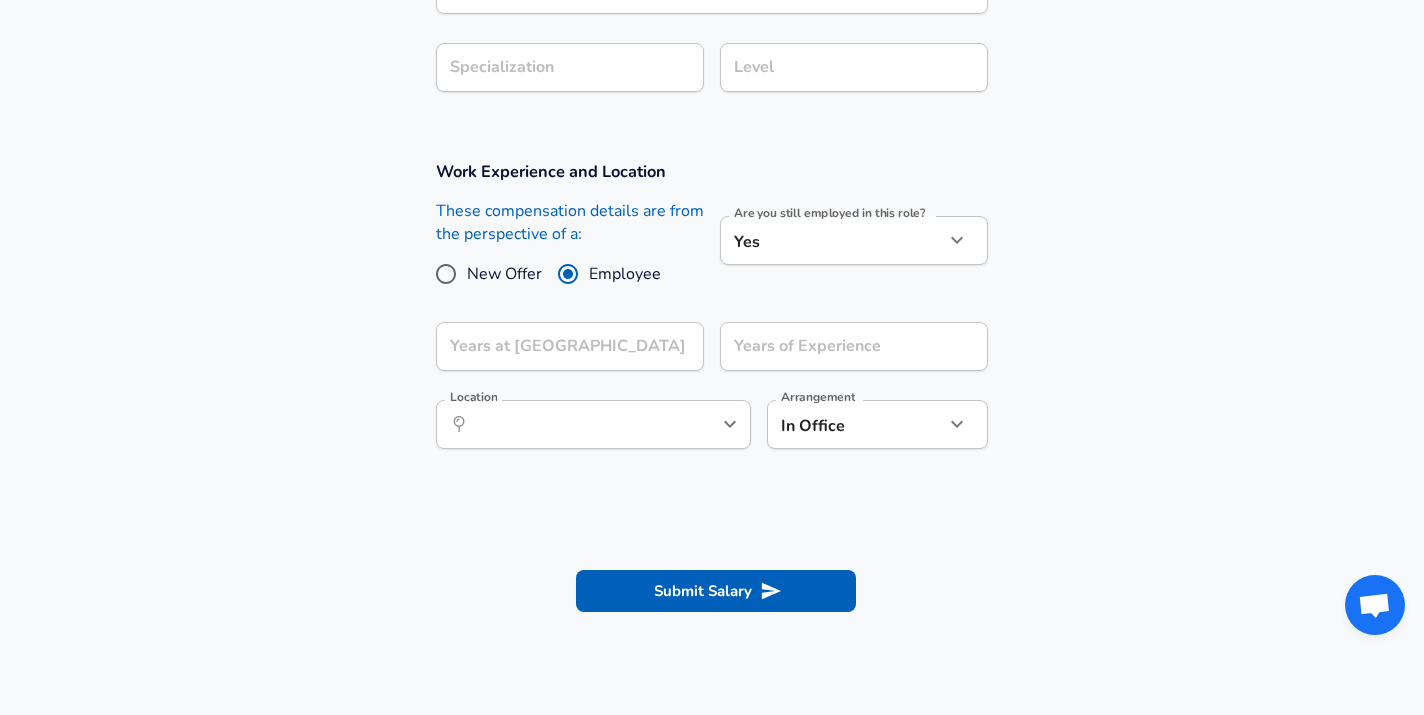 scroll, scrollTop: 760, scrollLeft: 0, axis: vertical 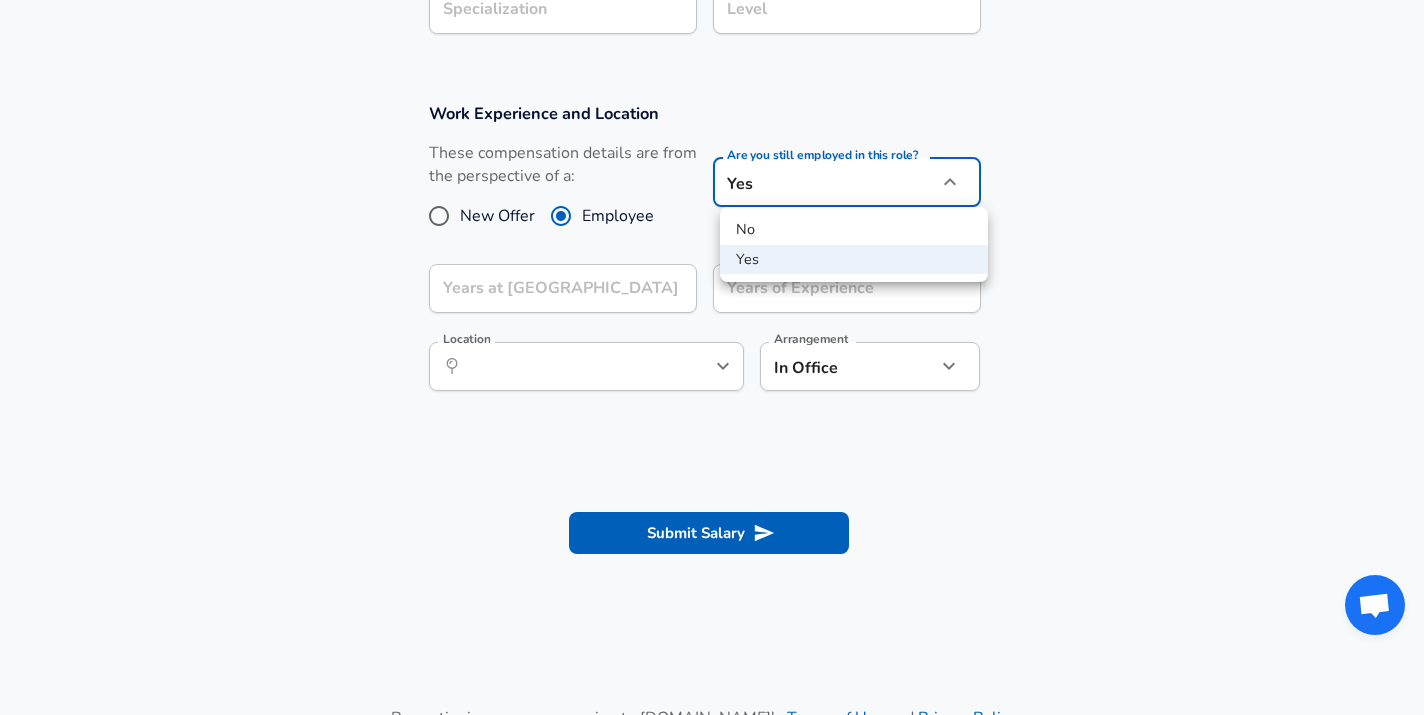 click on "We value your privacy We use cookies to enhance your browsing experience, serve personalized ads or content, and analyze our traffic. By clicking "Accept All", you consent to our use of cookies. Customize    Accept All   Customize Consent Preferences   We use cookies to help you navigate efficiently and perform certain functions. You will find detailed information about all cookies under each consent category below. The cookies that are categorized as "Necessary" are stored on your browser as they are essential for enabling the basic functionalities of the site. ...  Show more Necessary Always Active Necessary cookies are required to enable the basic features of this site, such as providing secure log-in or adjusting your consent preferences. These cookies do not store any personally identifiable data. Cookie _GRECAPTCHA Duration 5 months 27 days Description Google Recaptcha service sets this cookie to identify bots to protect the website against malicious spam attacks. Cookie __stripe_mid Duration 1 year MR" at bounding box center (712, -403) 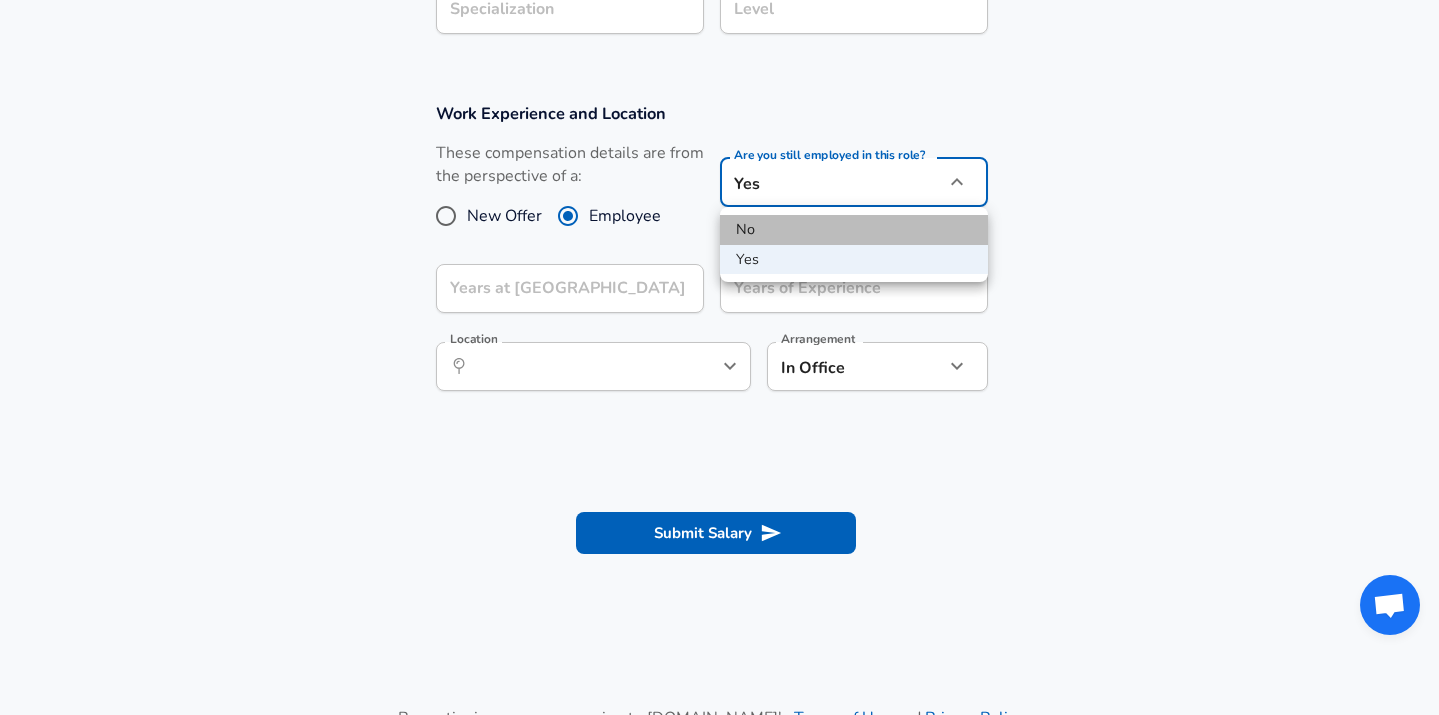 click on "No" at bounding box center (854, 230) 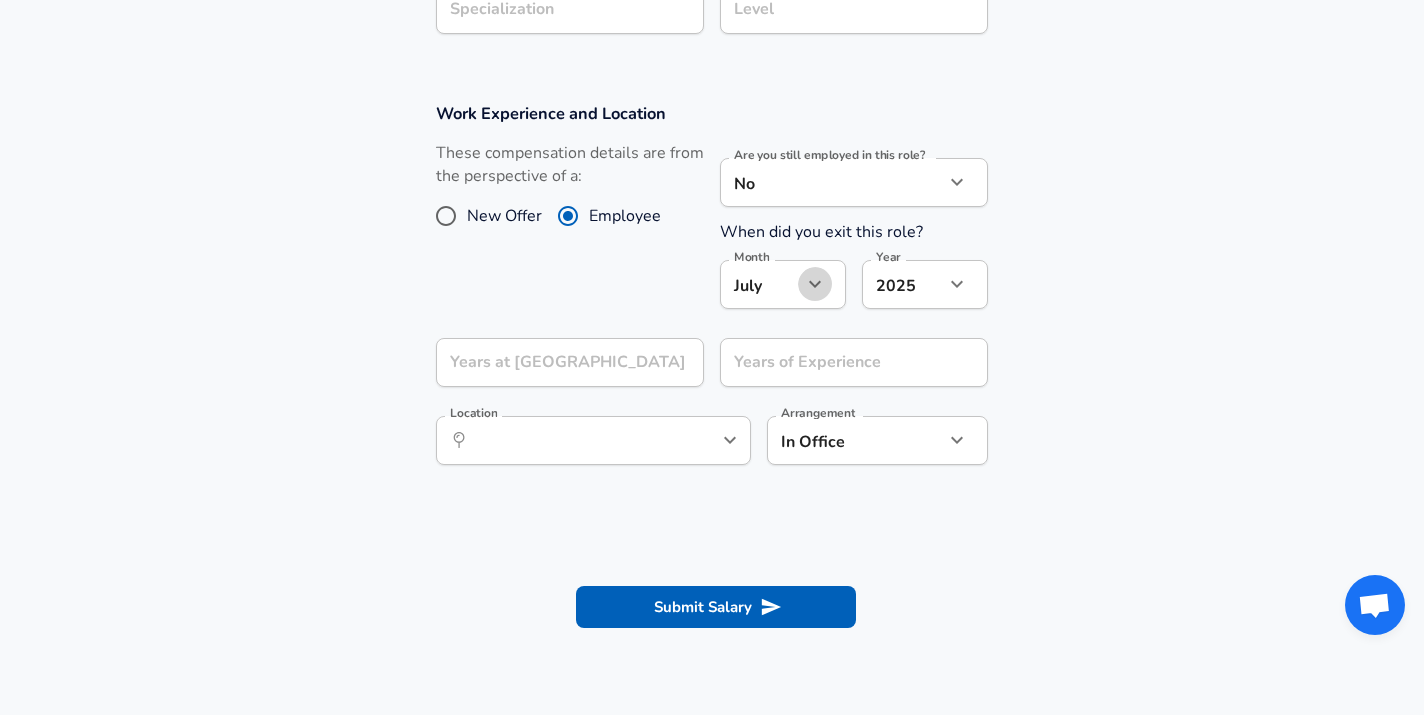 click 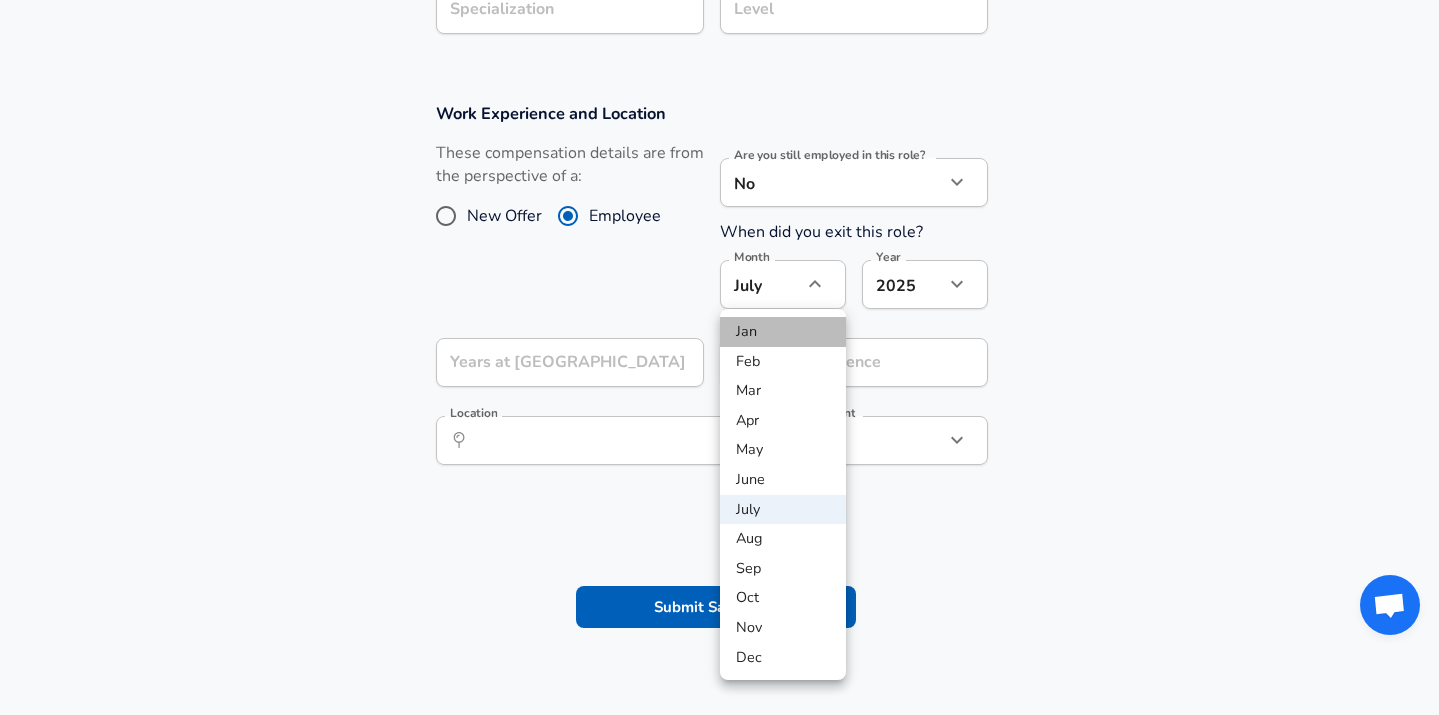 click on "Jan" at bounding box center (783, 332) 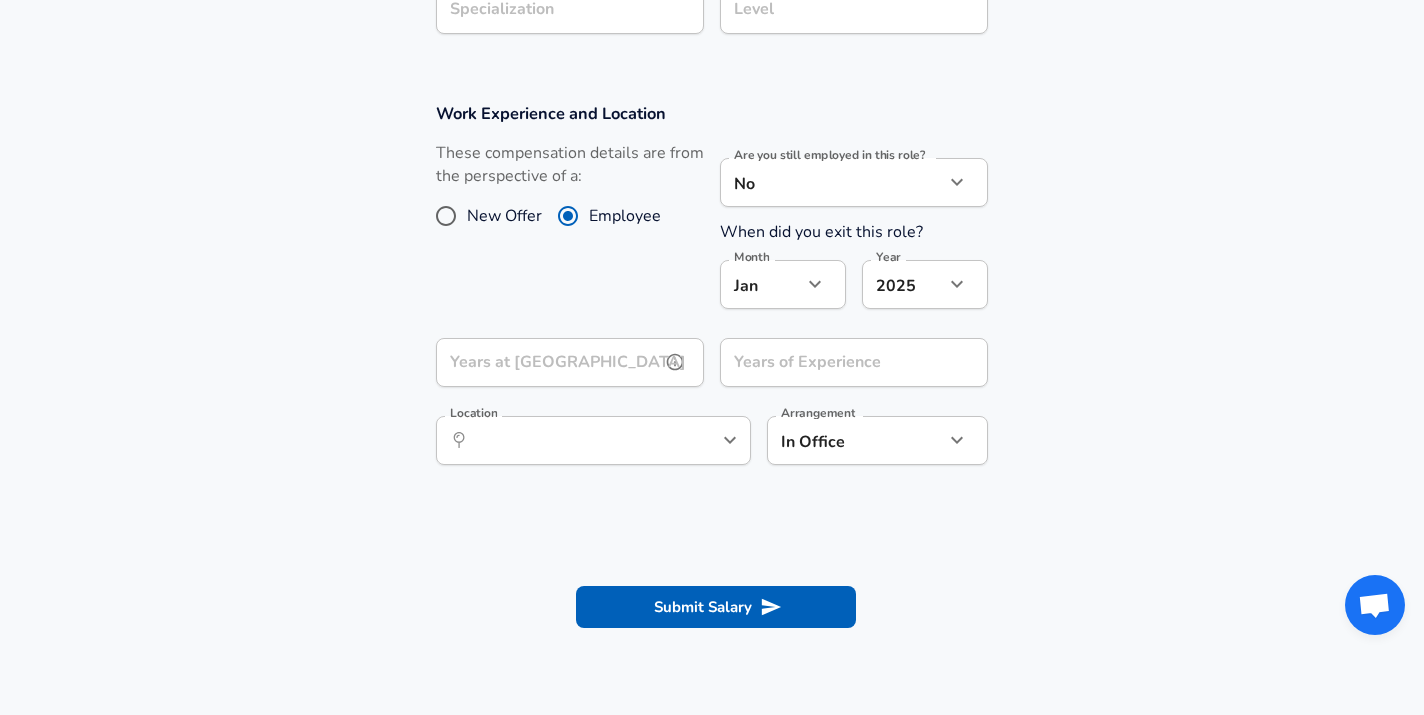 click on "Years at [GEOGRAPHIC_DATA]" at bounding box center (548, 362) 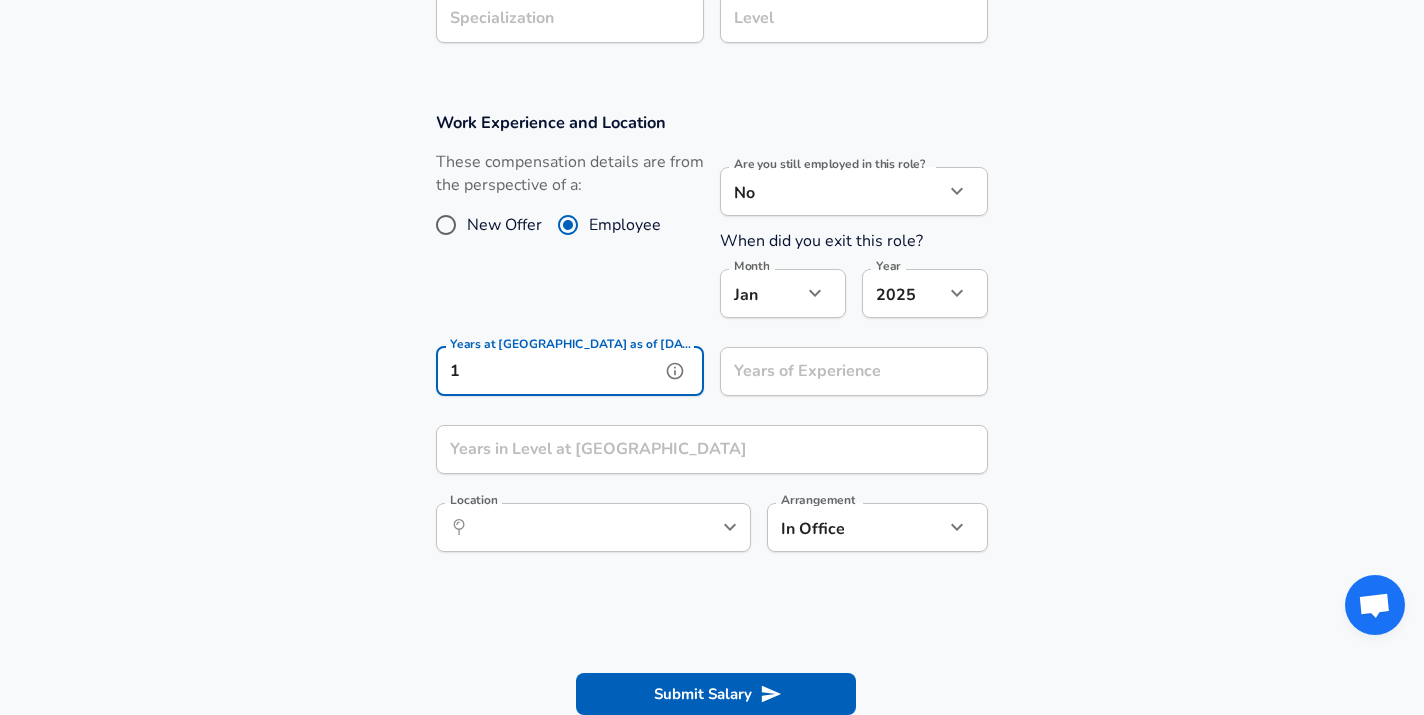 scroll, scrollTop: 749, scrollLeft: 0, axis: vertical 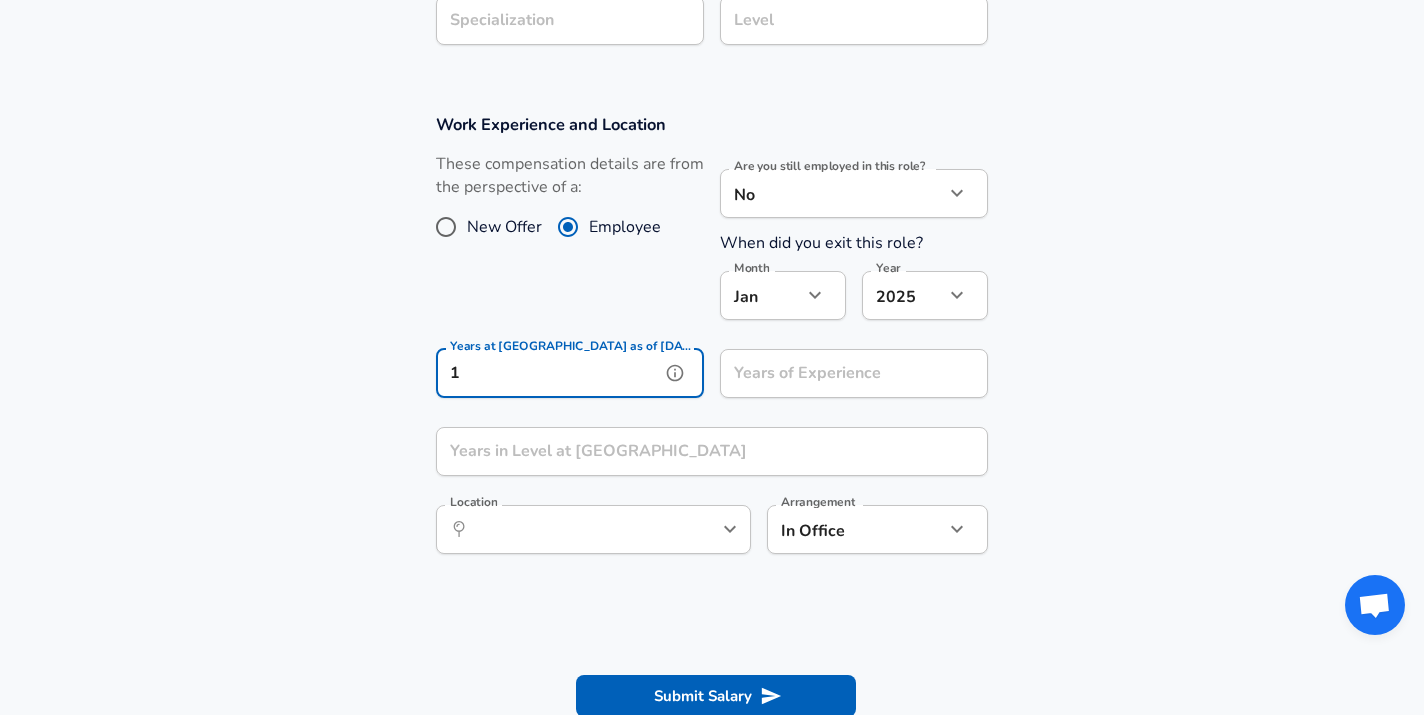 click on "1" at bounding box center (548, 373) 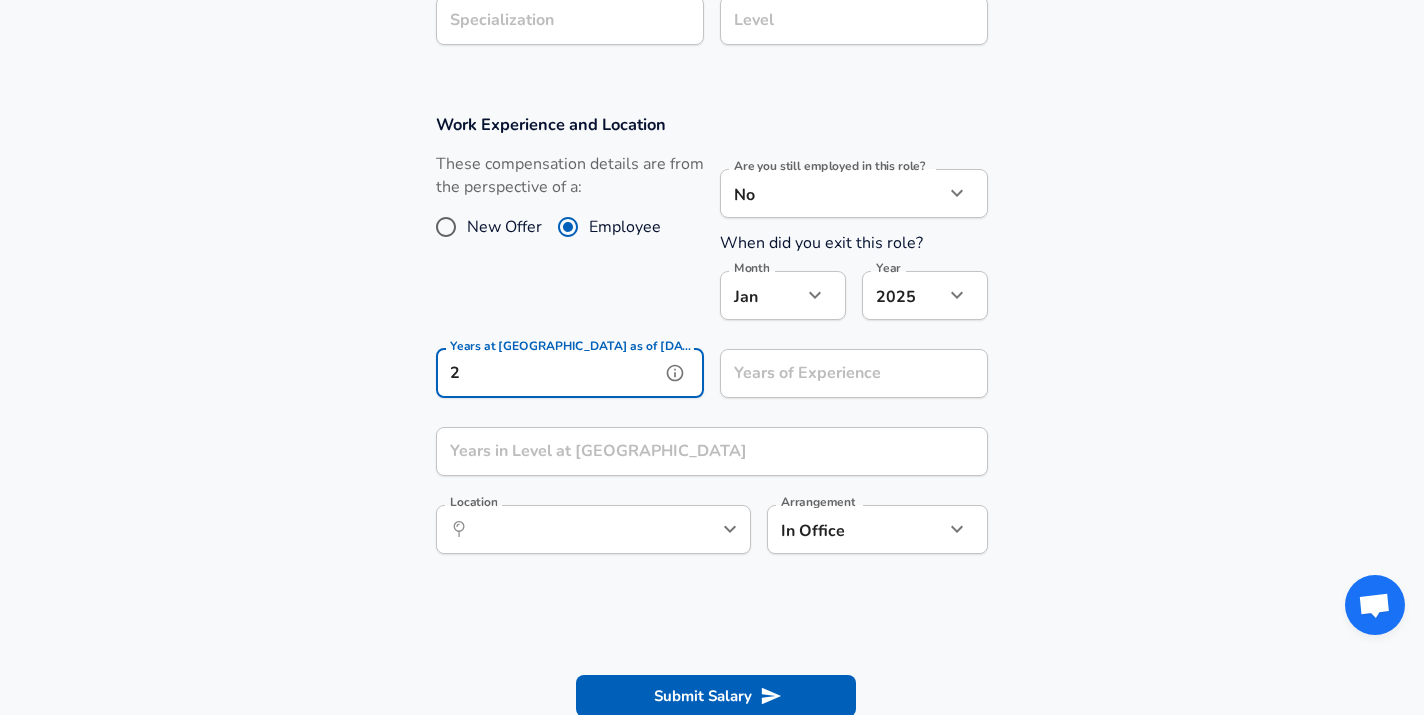 type on "2" 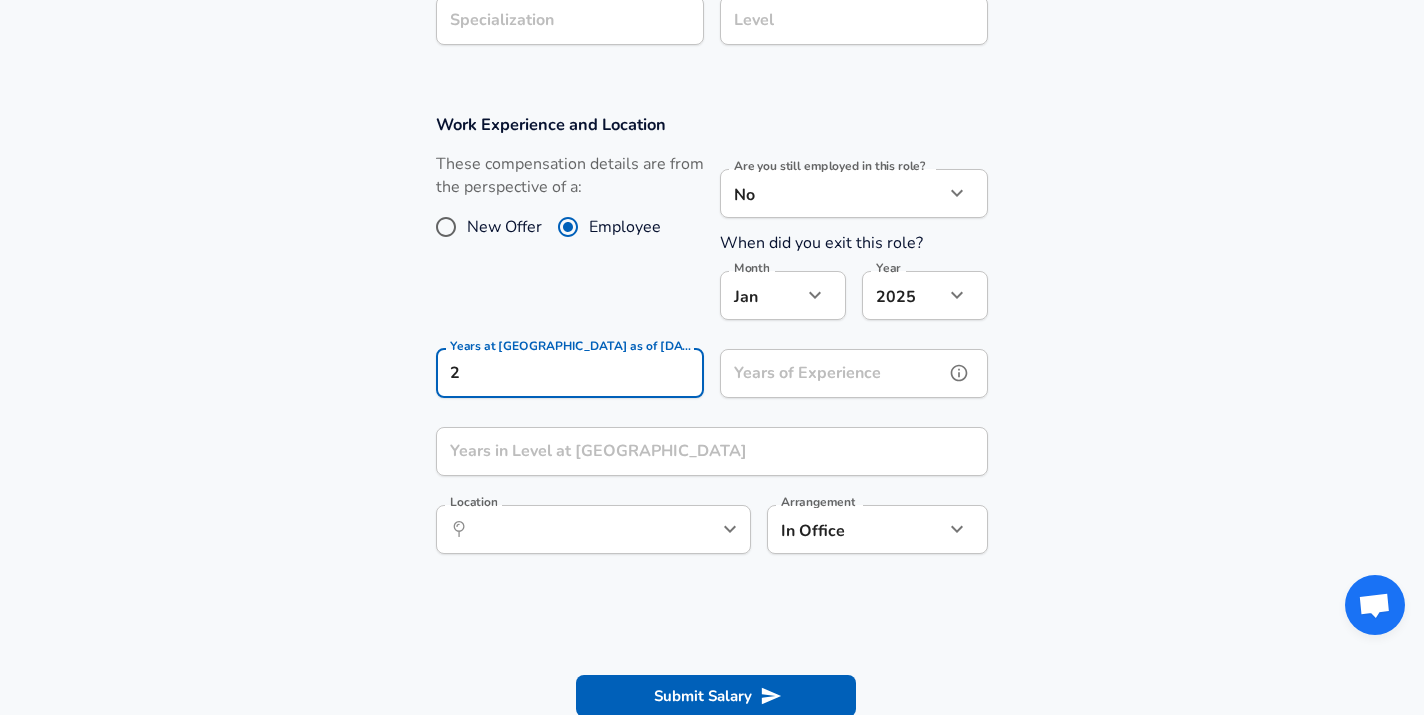 click on "Years of Experience" at bounding box center [832, 373] 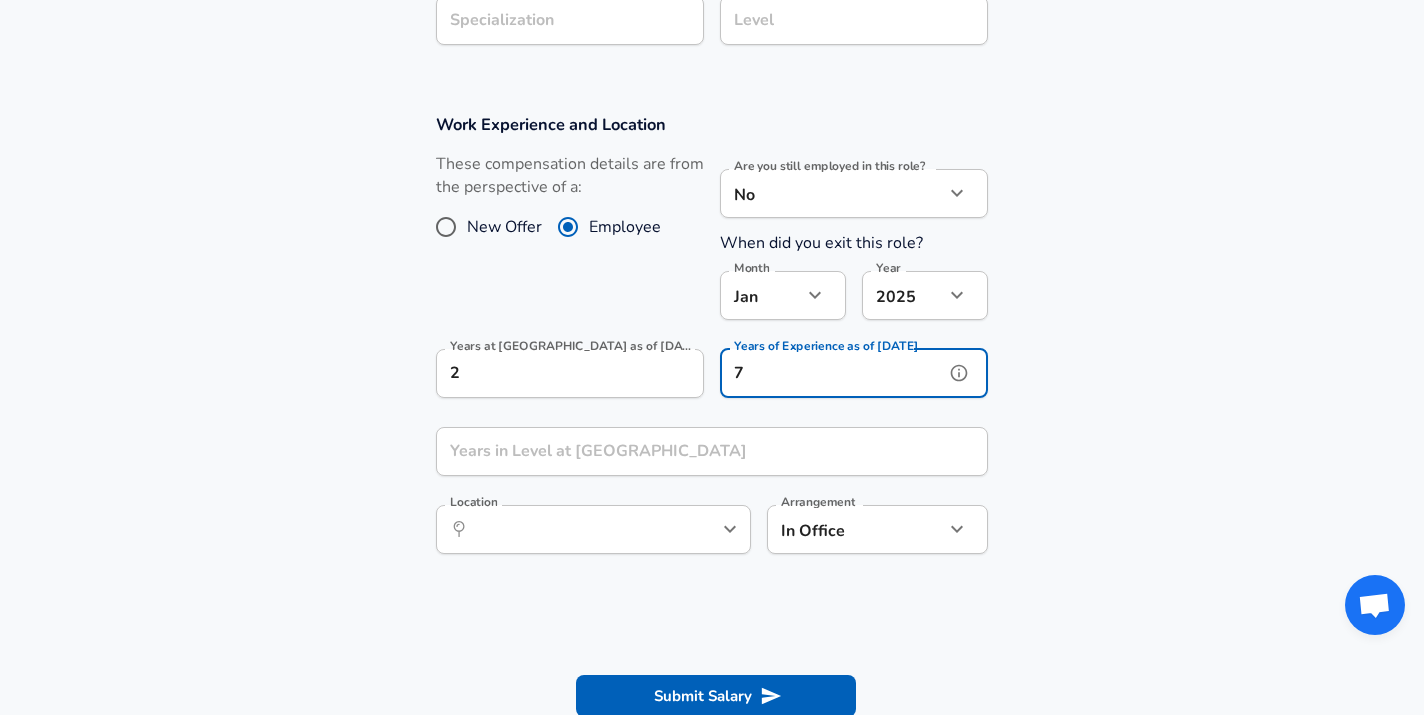 type on "7" 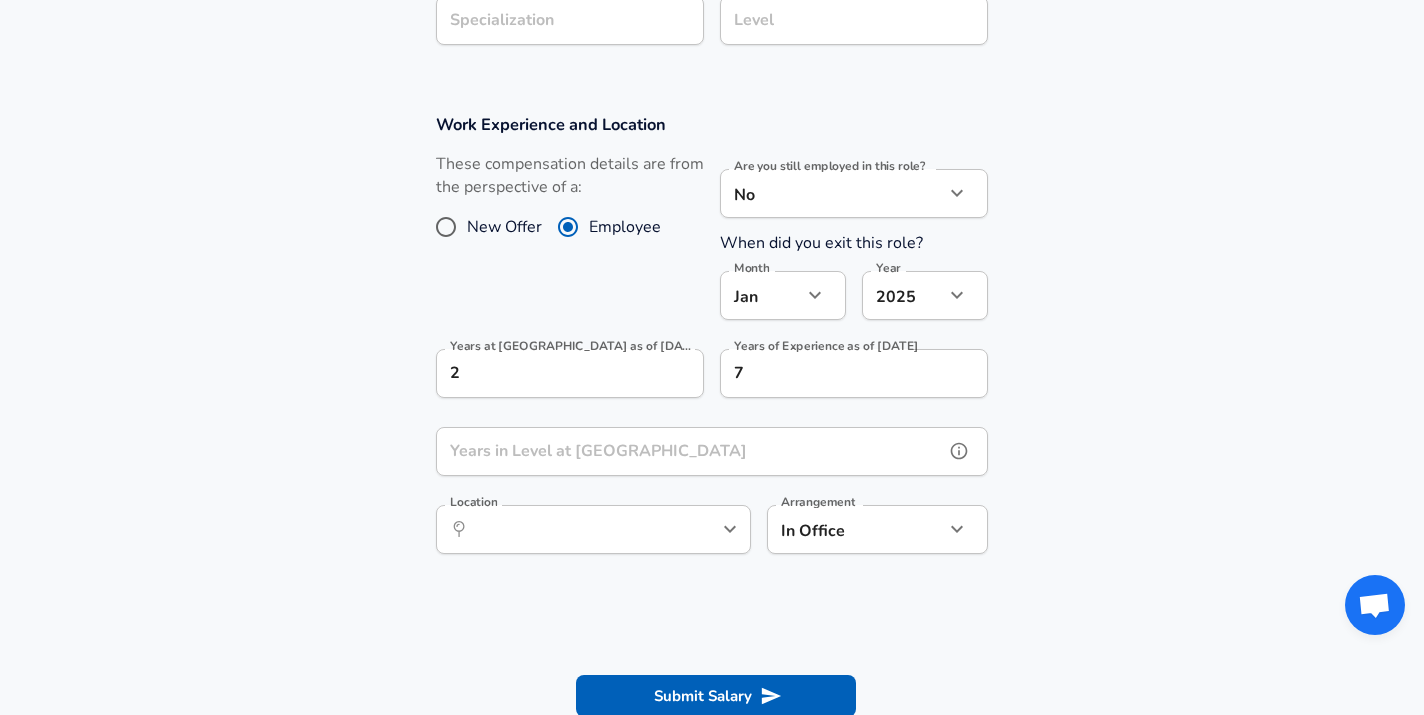 click on "Years in Level at [GEOGRAPHIC_DATA]" at bounding box center (690, 451) 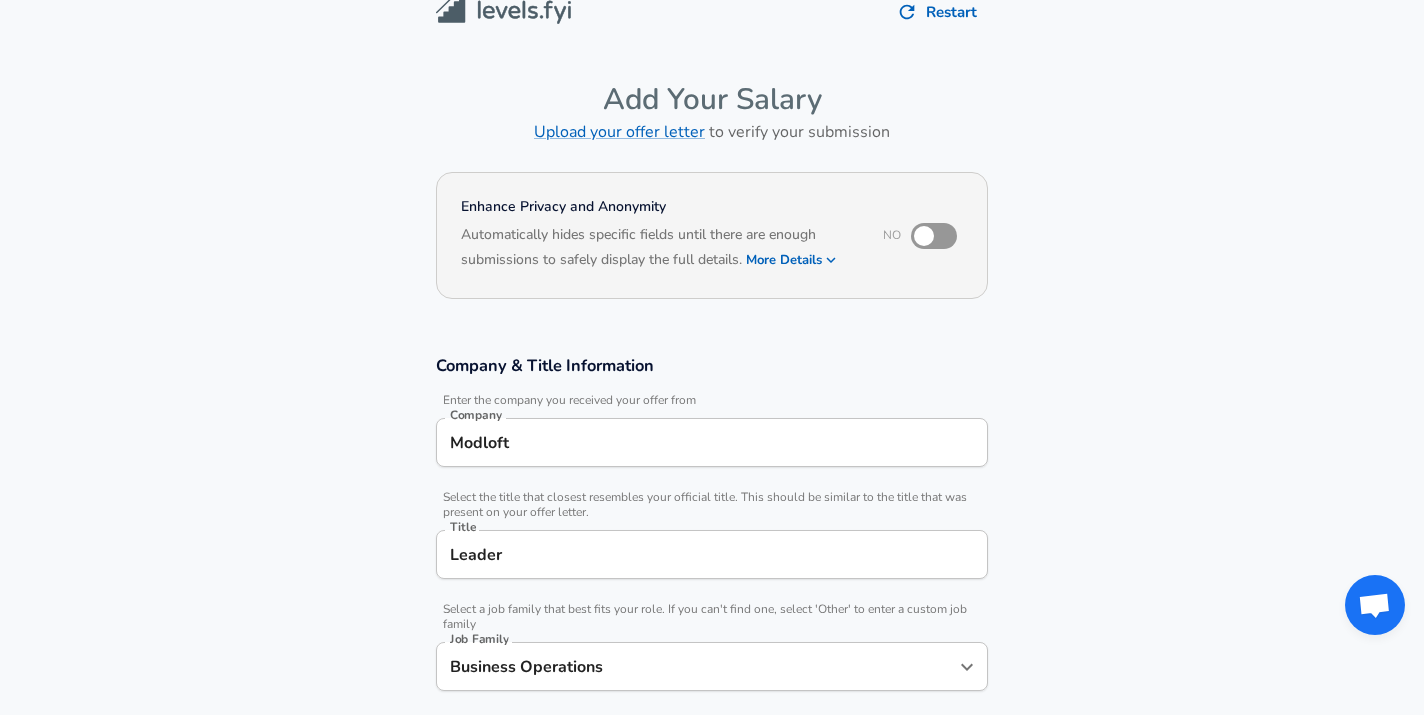 scroll, scrollTop: 0, scrollLeft: 0, axis: both 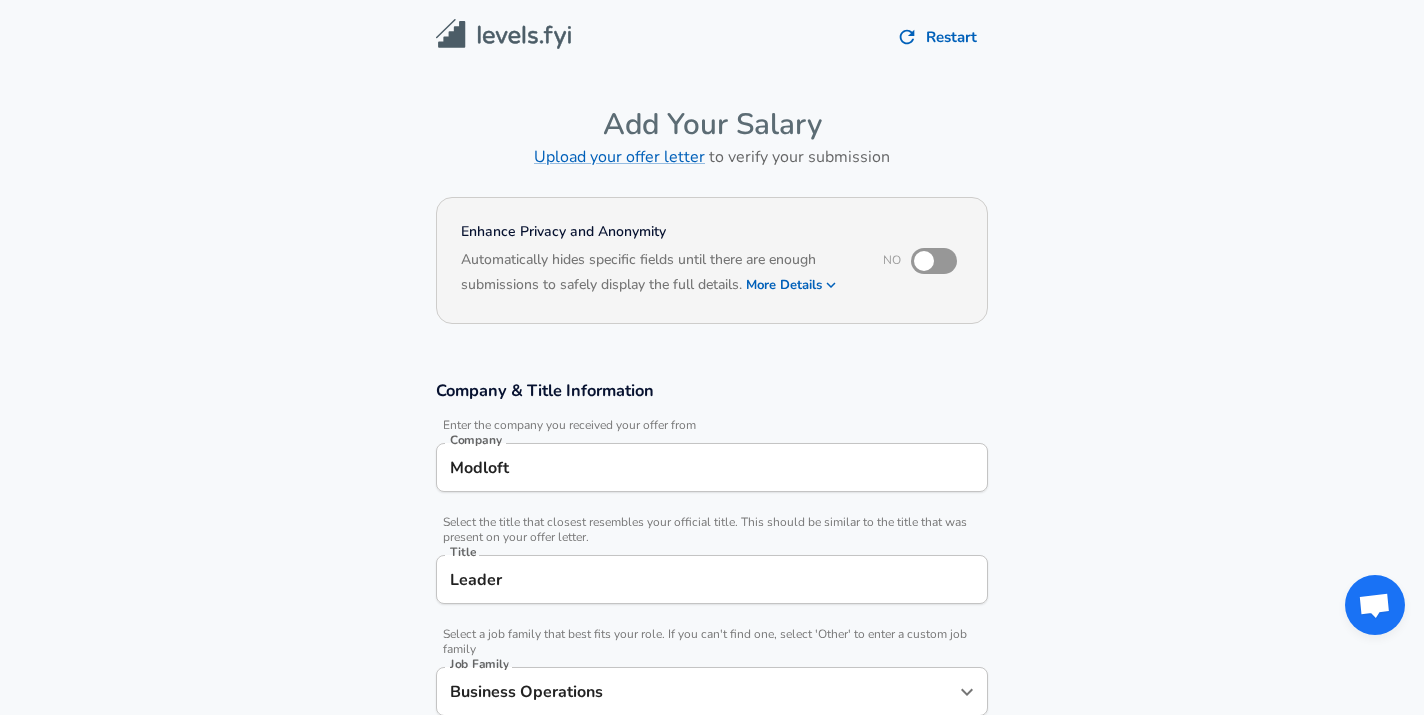 click at bounding box center [924, 261] 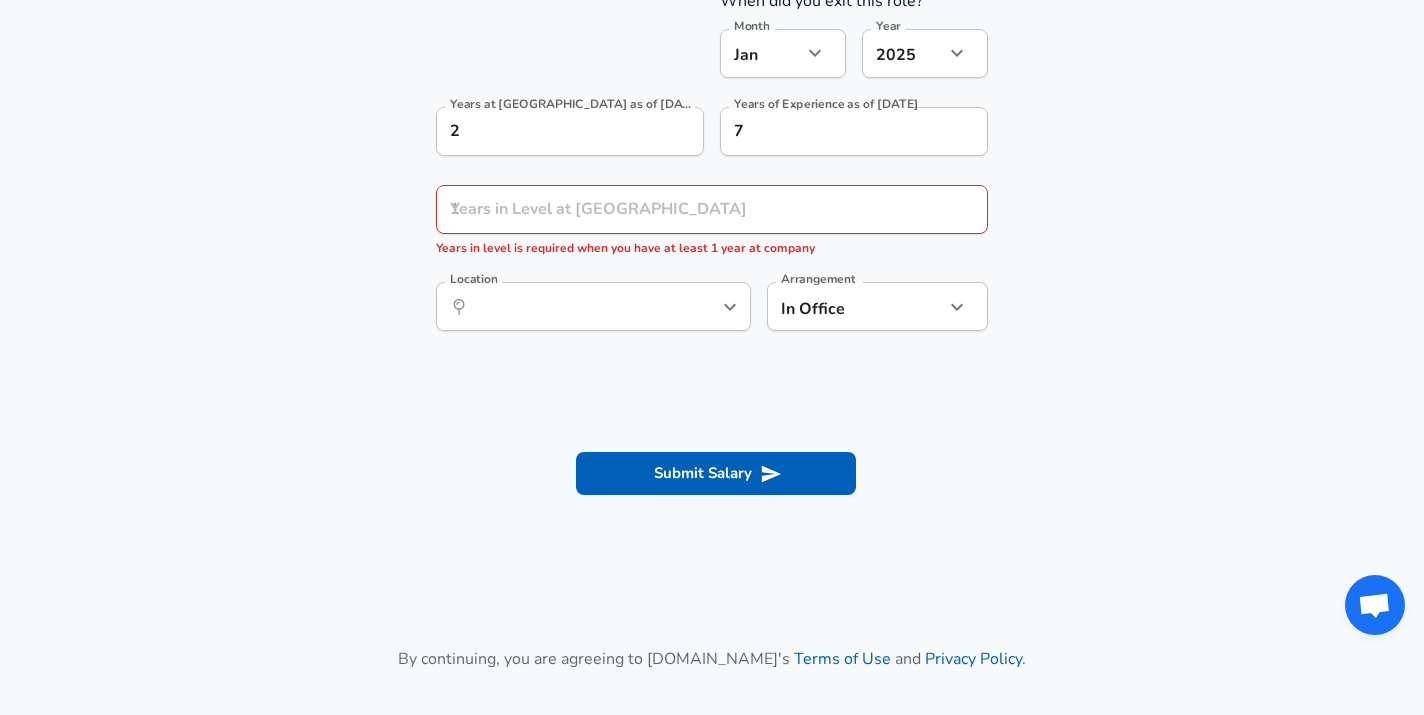 scroll, scrollTop: 1215, scrollLeft: 0, axis: vertical 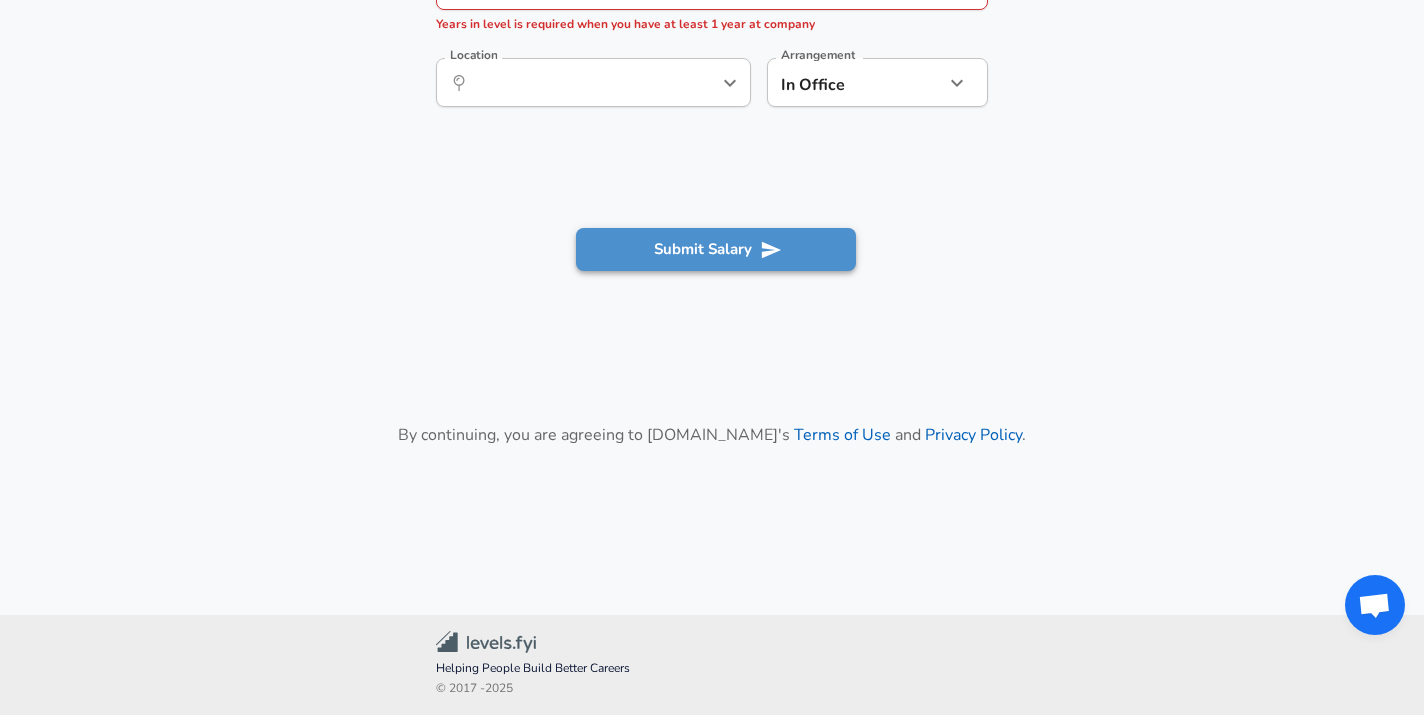 click on "Submit Salary" at bounding box center [716, 249] 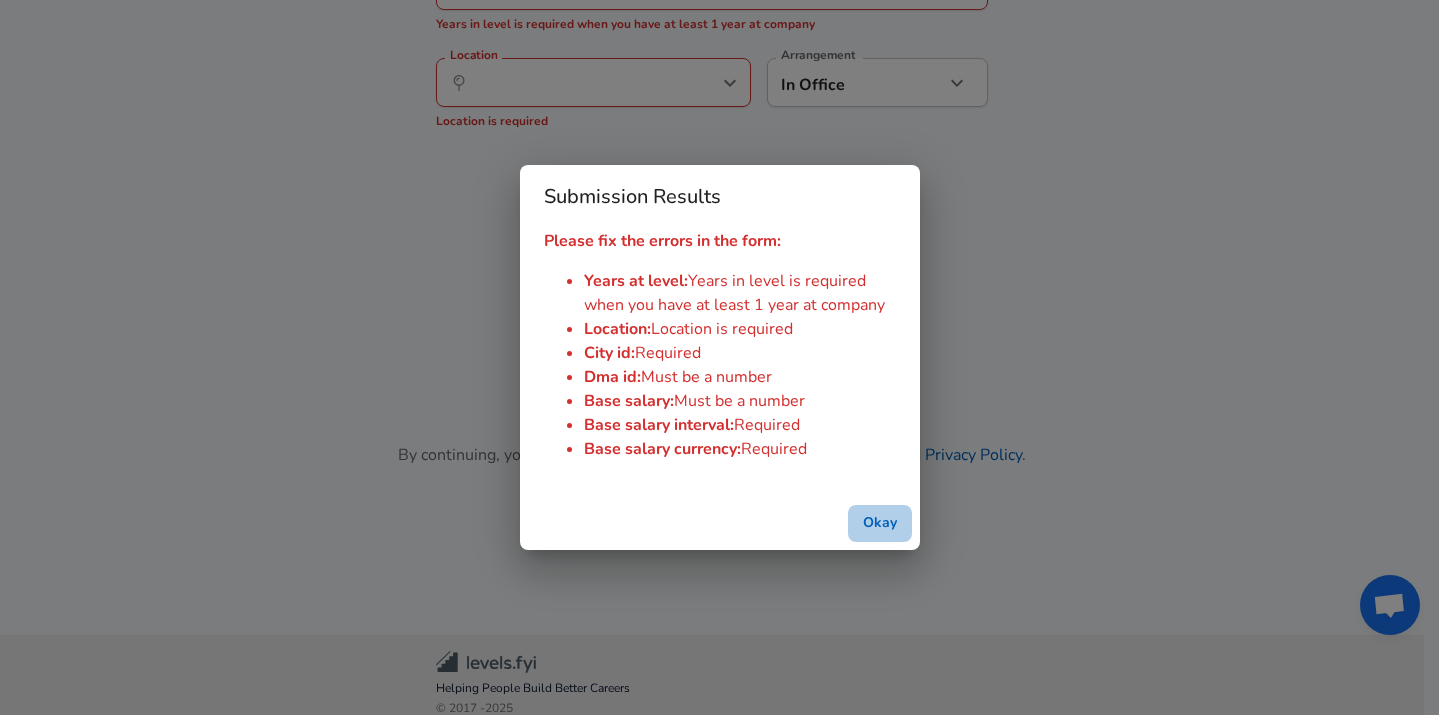click on "Okay" at bounding box center [880, 523] 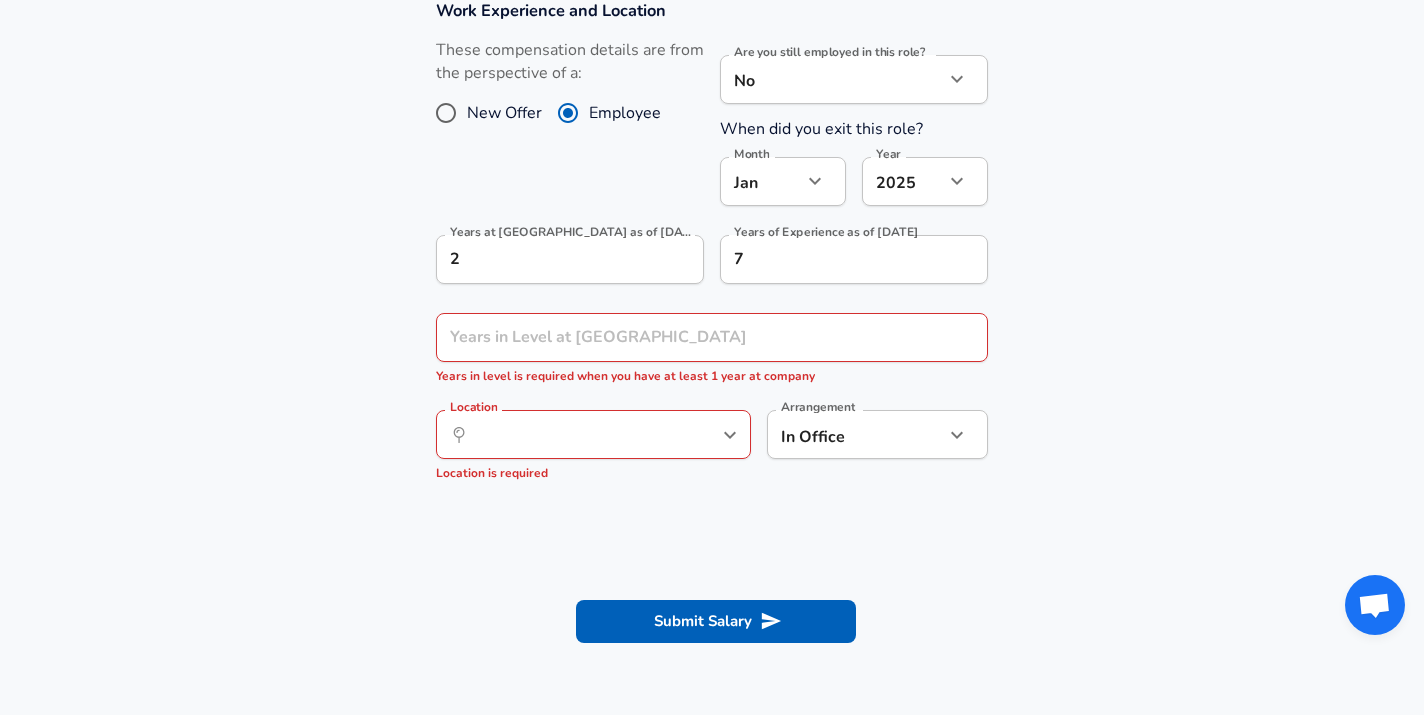 scroll, scrollTop: 860, scrollLeft: 0, axis: vertical 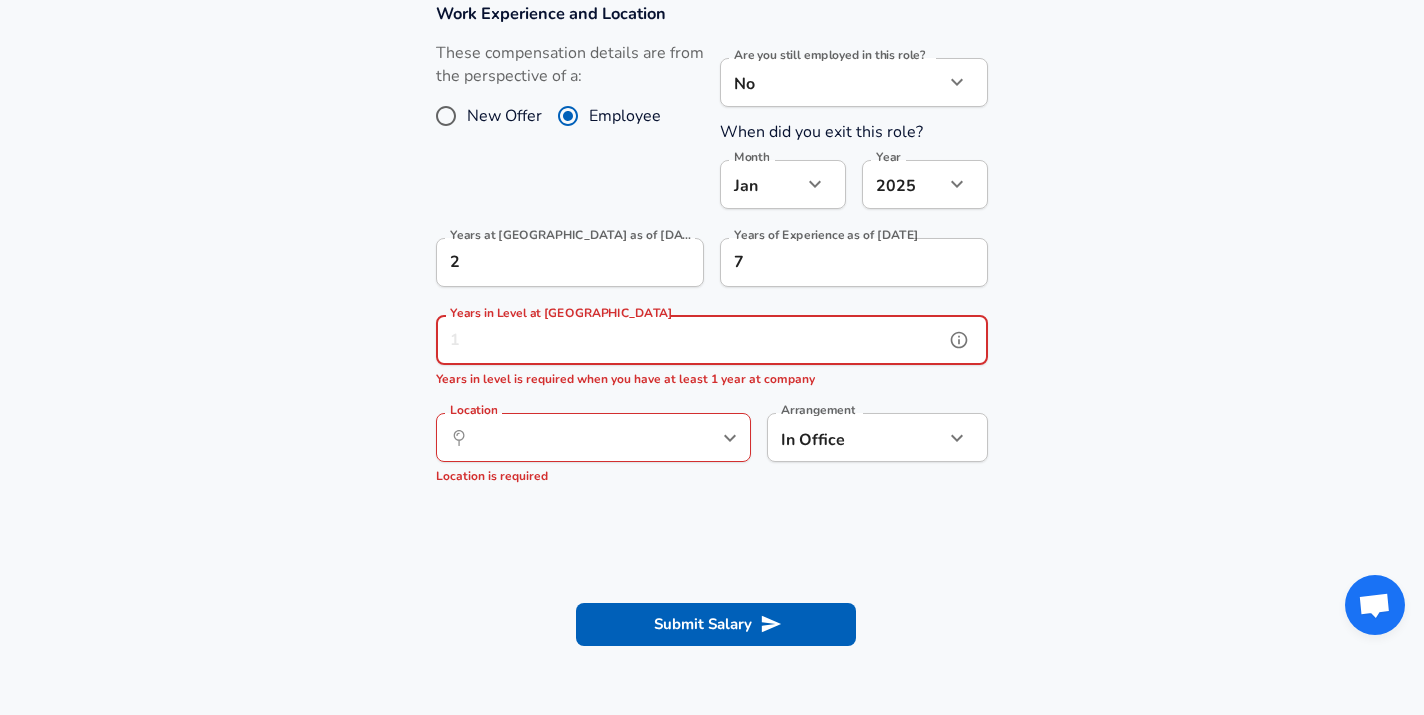 click on "Years in Level at [GEOGRAPHIC_DATA]" at bounding box center [690, 340] 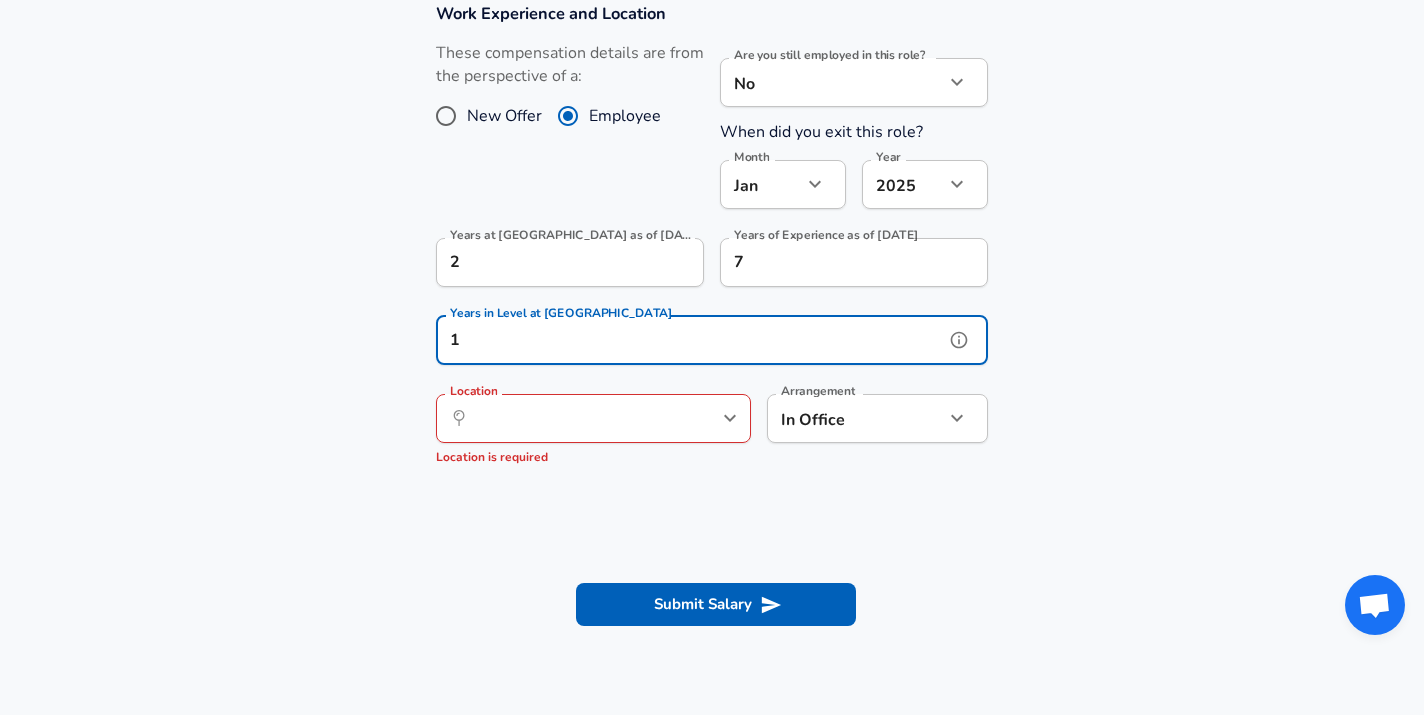 type on "1" 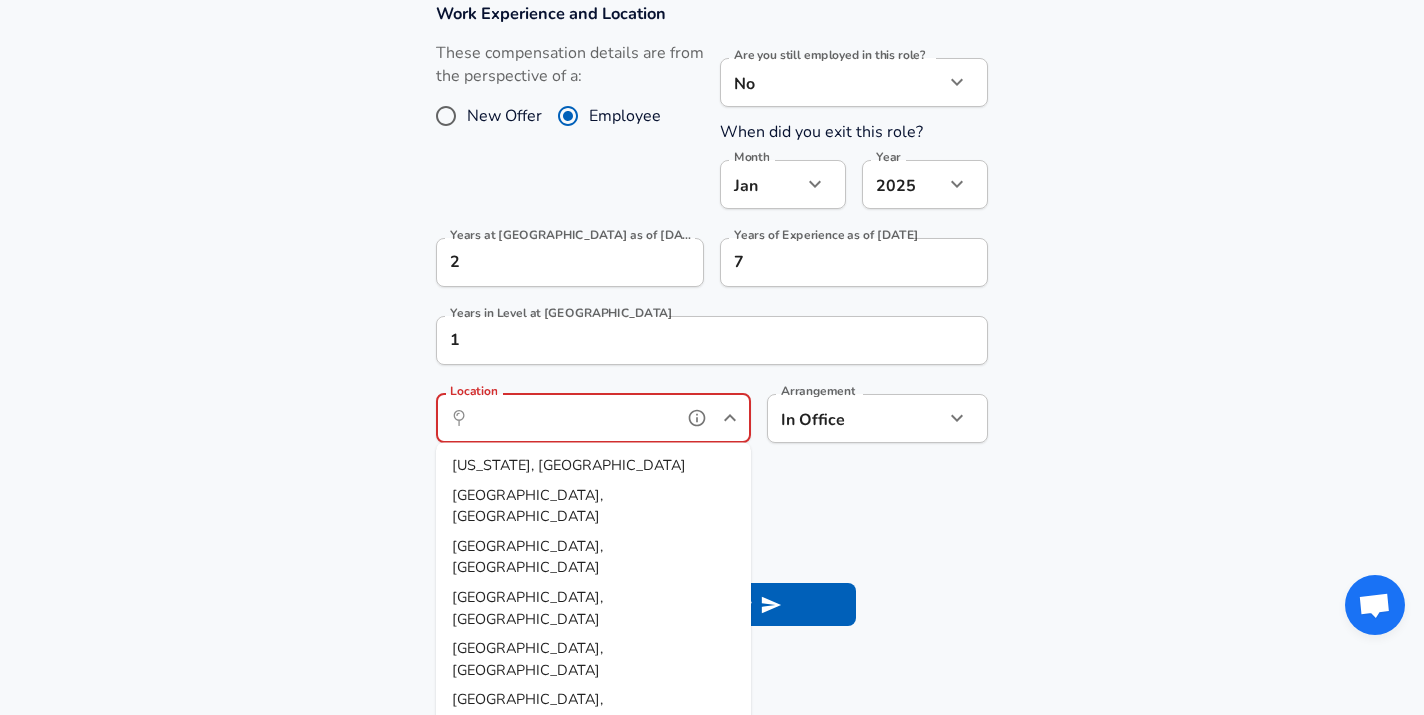 click on "Location" at bounding box center [571, 418] 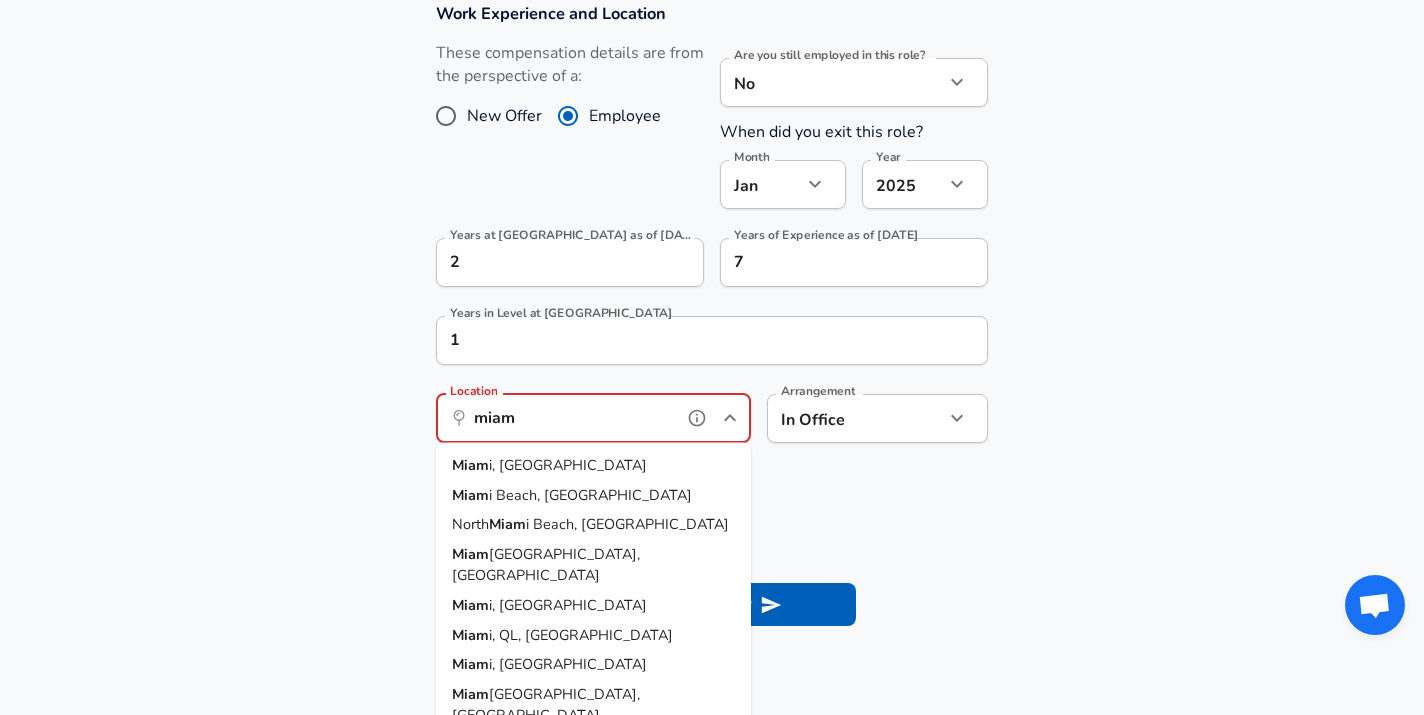 click on "Miam i, [GEOGRAPHIC_DATA]" at bounding box center (593, 466) 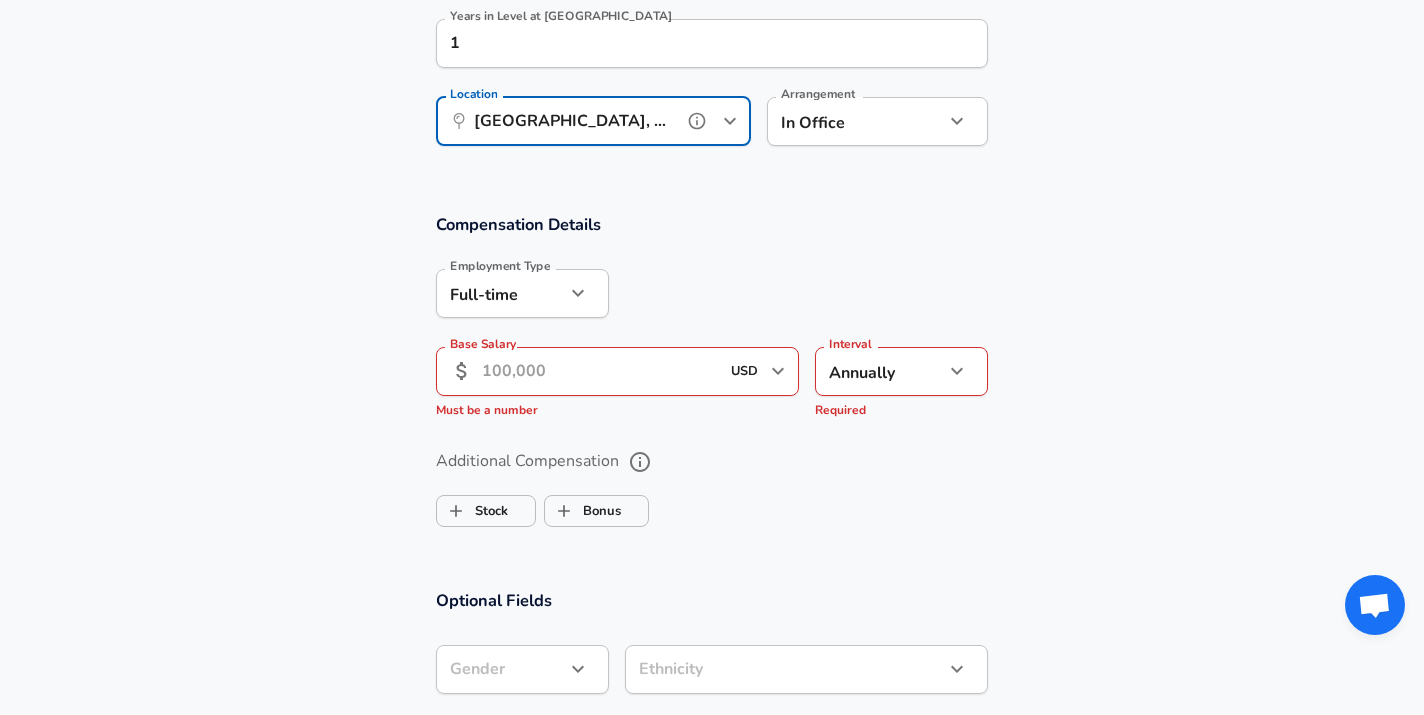 scroll, scrollTop: 1174, scrollLeft: 0, axis: vertical 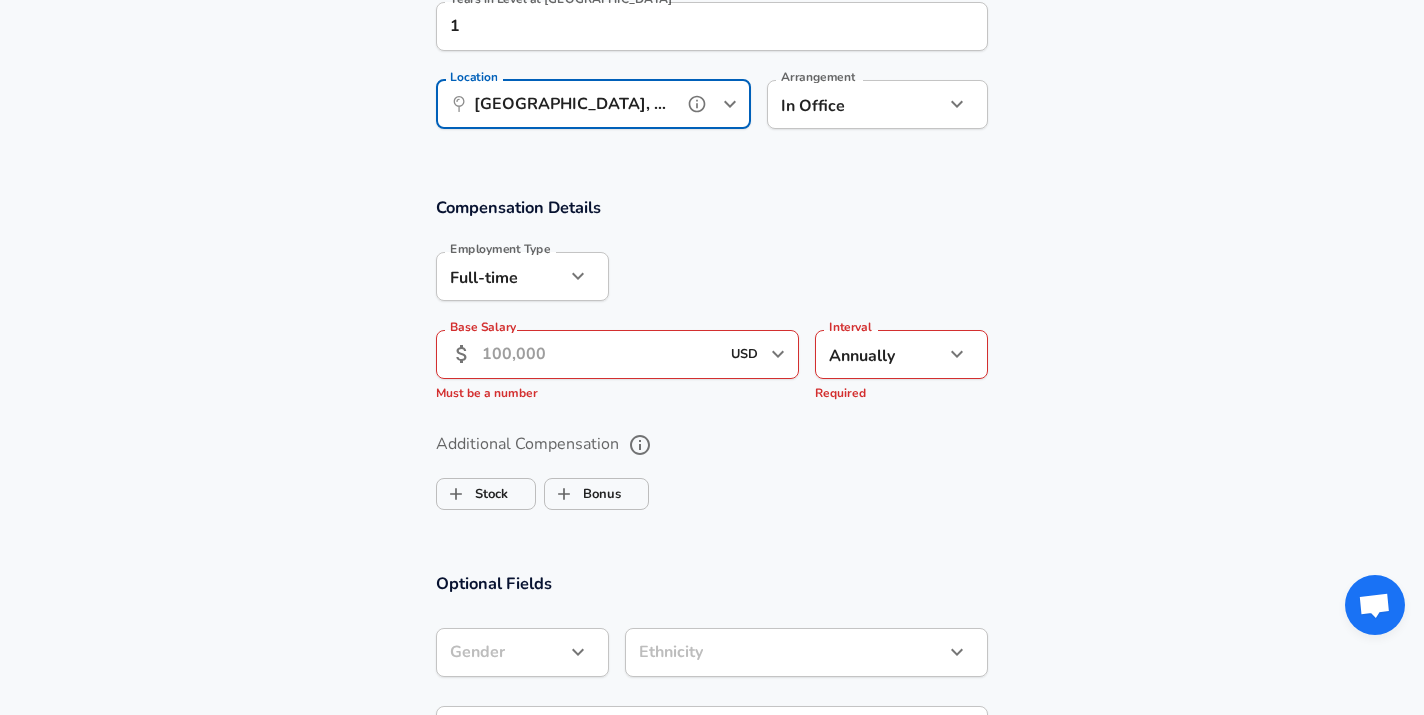 type on "[GEOGRAPHIC_DATA], [GEOGRAPHIC_DATA]" 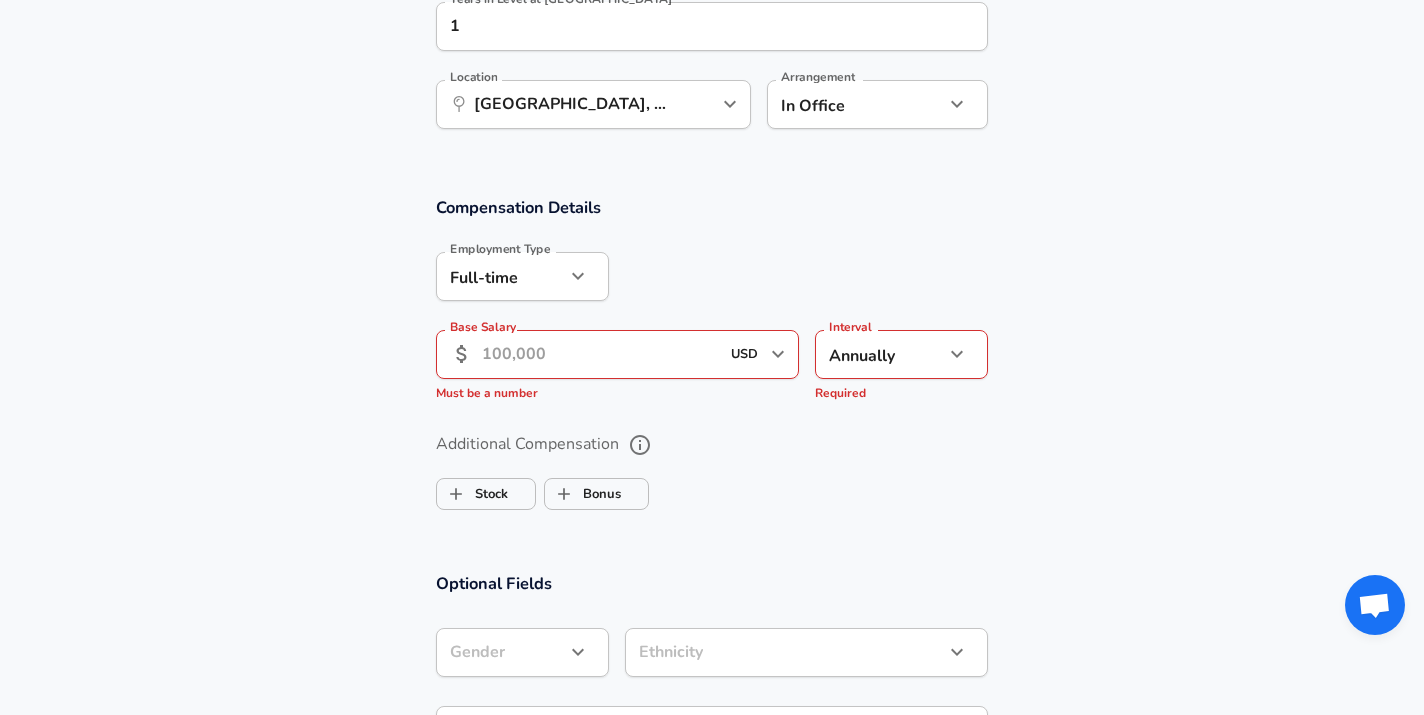 click on "Base Salary" at bounding box center (600, 354) 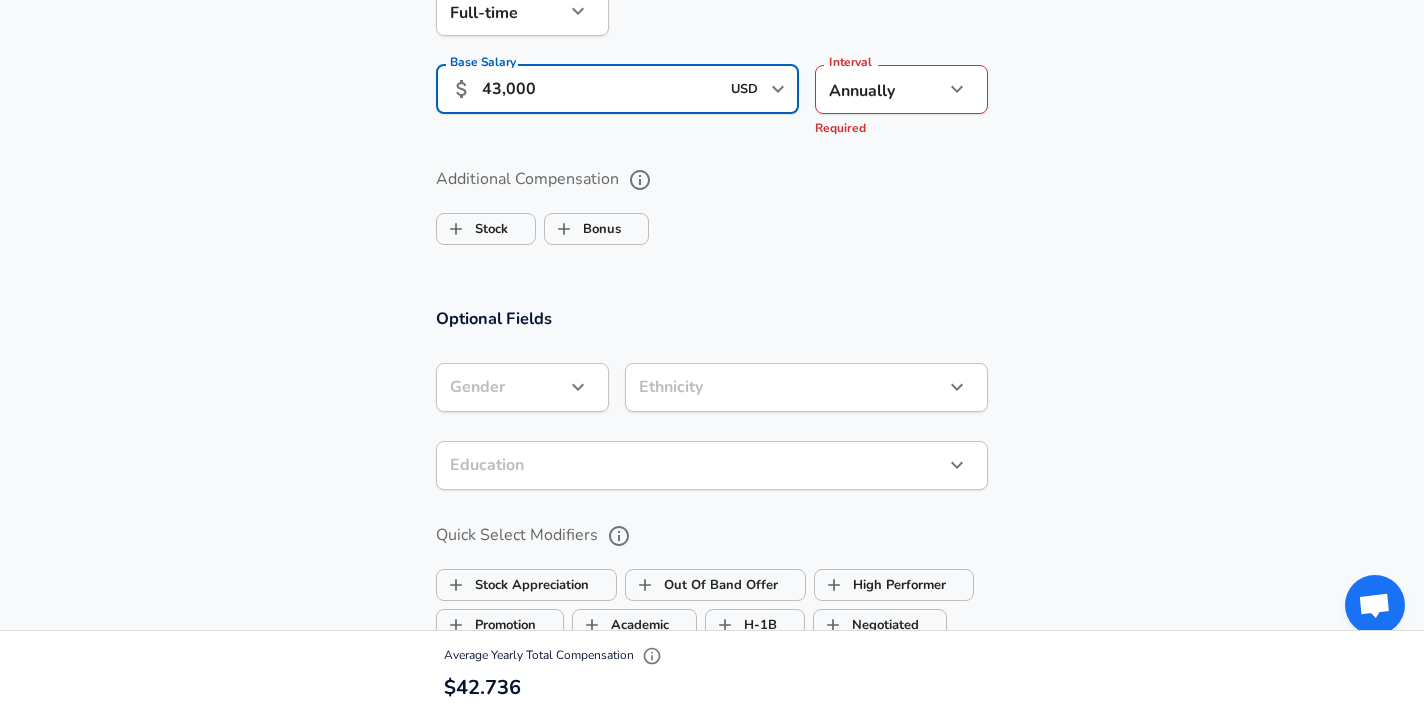 scroll, scrollTop: 1447, scrollLeft: 0, axis: vertical 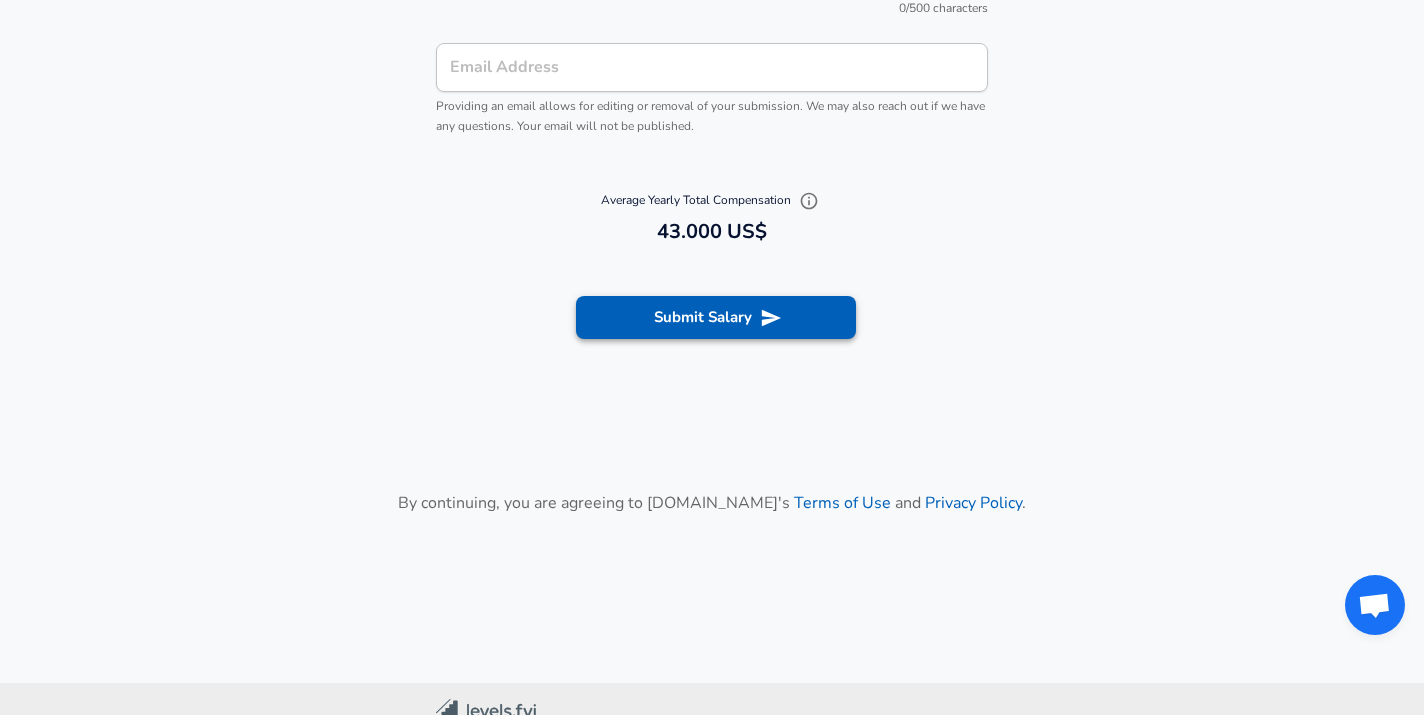 type on "43,000" 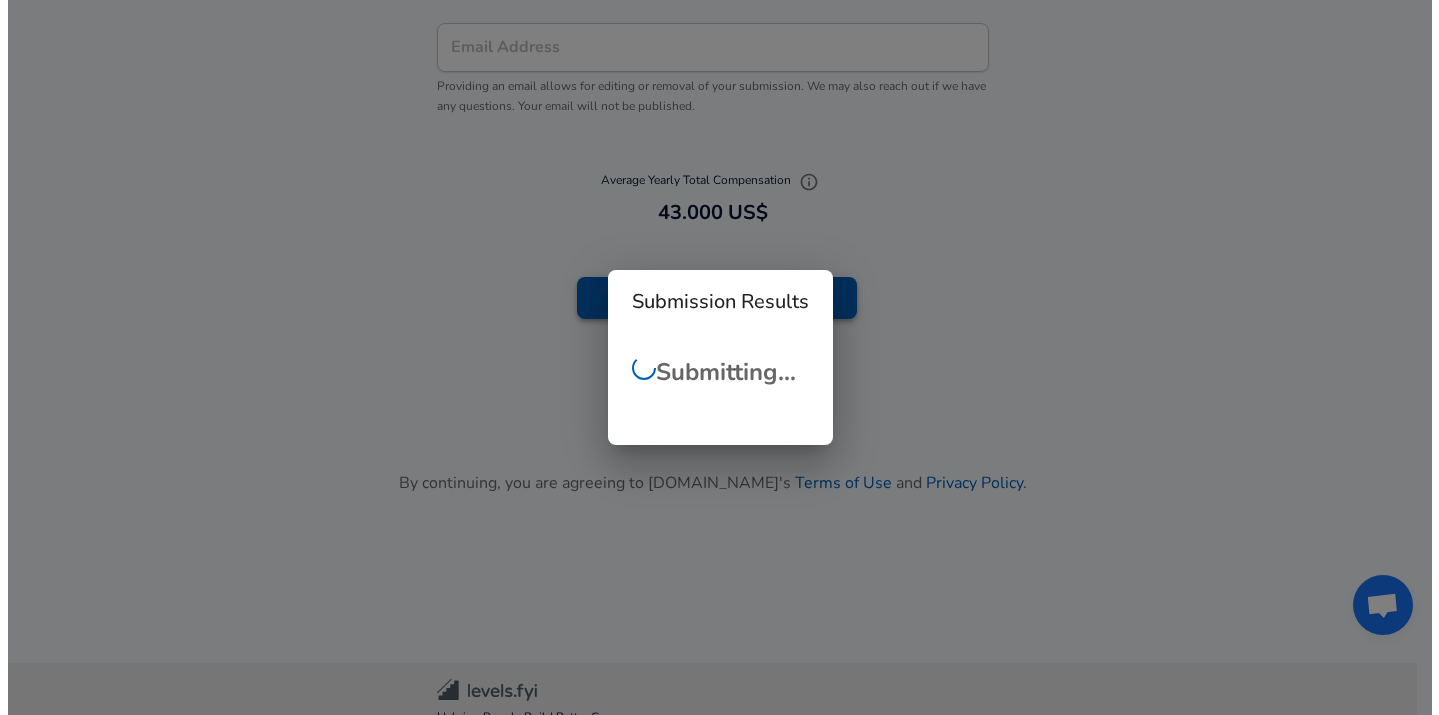 scroll, scrollTop: 2224, scrollLeft: 0, axis: vertical 